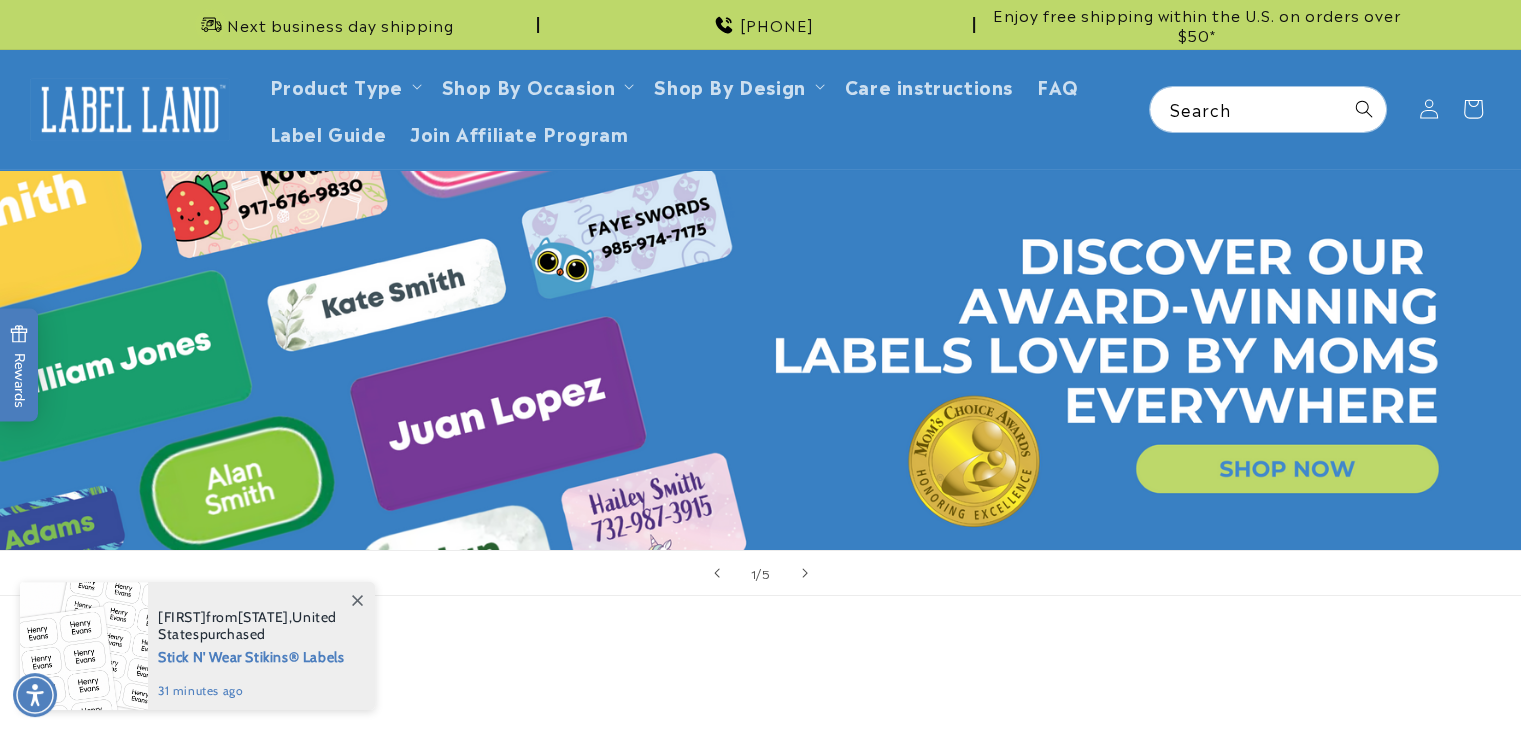 scroll, scrollTop: 0, scrollLeft: 0, axis: both 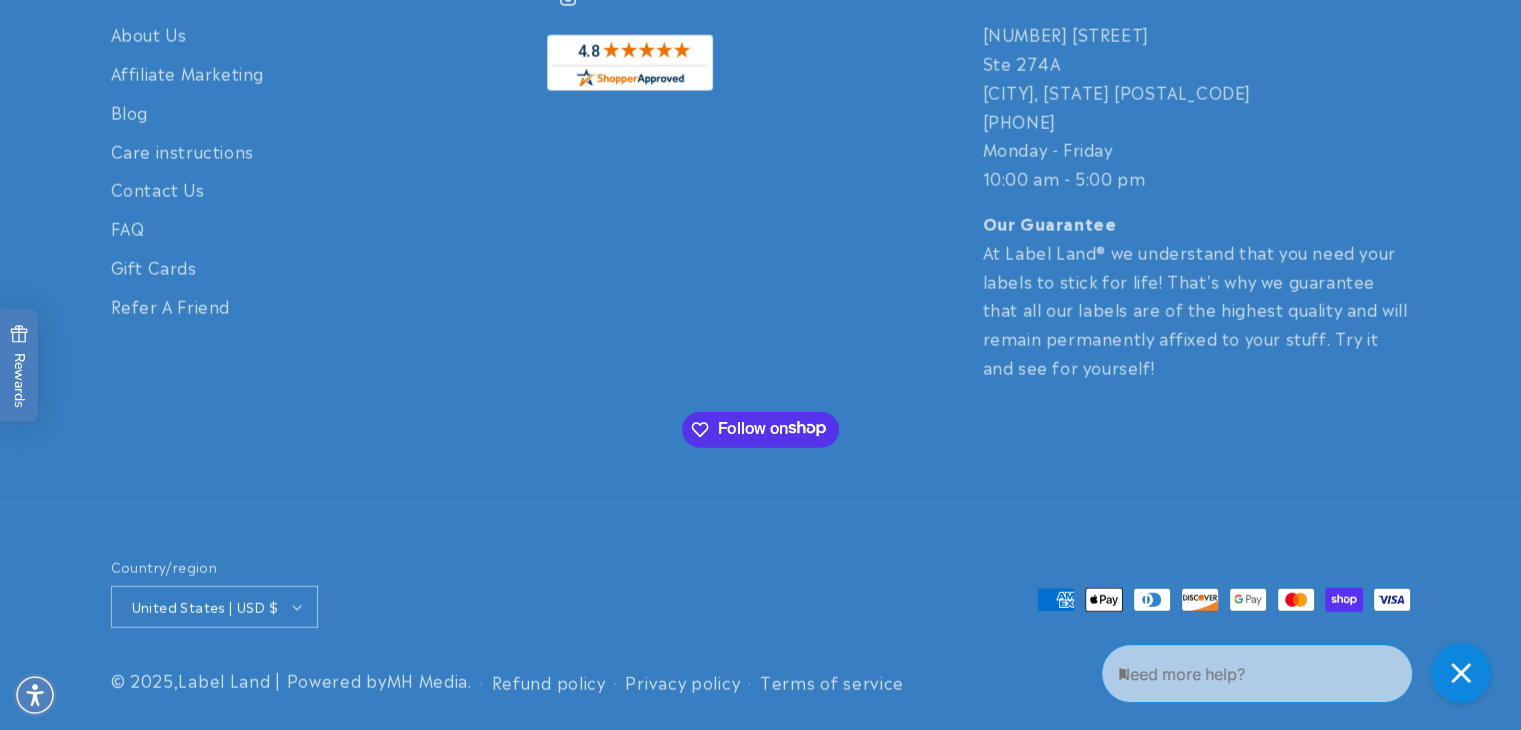 click on "[COUNTRY] | USD $
Search
Canada
CAD
$
United States
USD
$
Afghanistan
AFN
؋
Åland Islands
EUR
€
Albania
ALL
L" at bounding box center [436, 593] 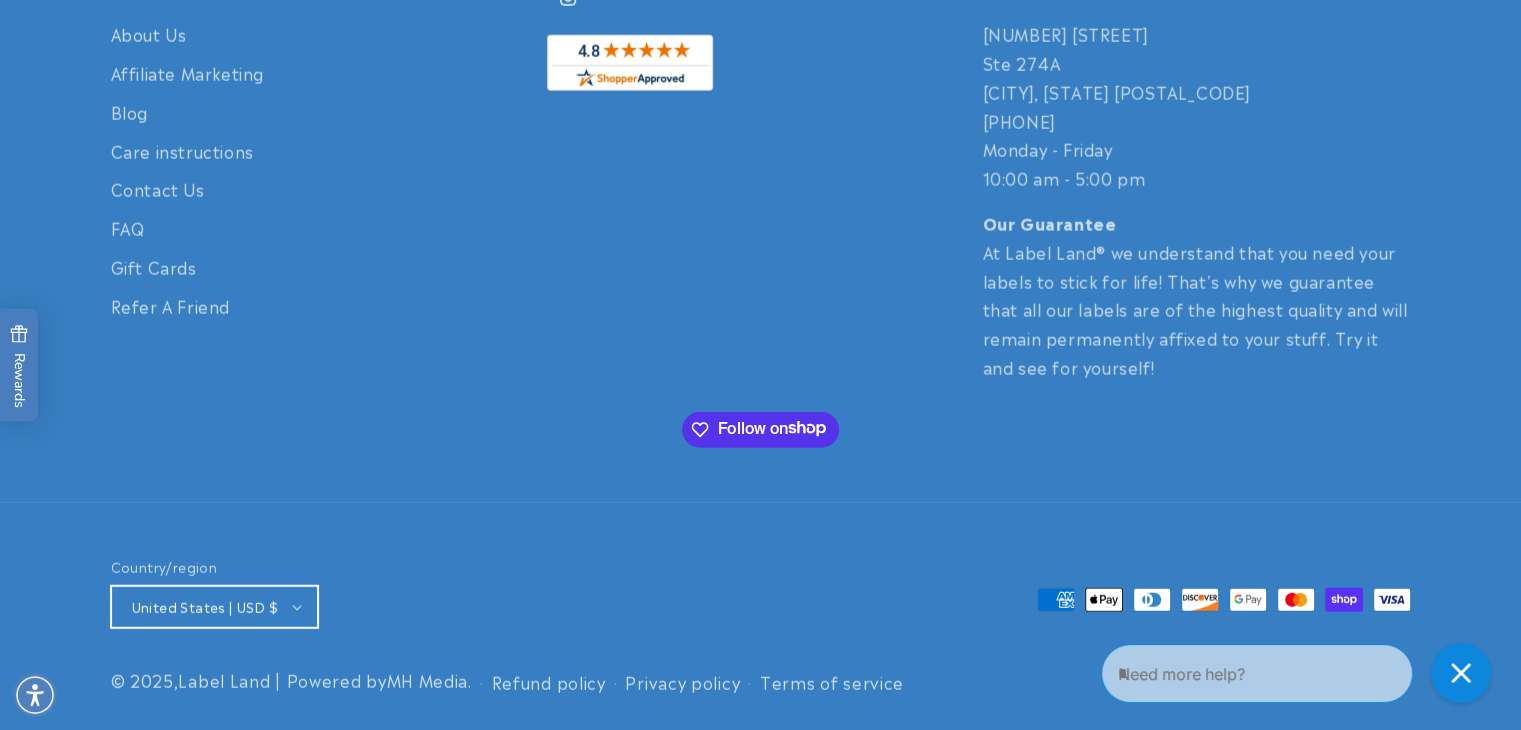 click on "United States |
USD
$" at bounding box center (214, 607) 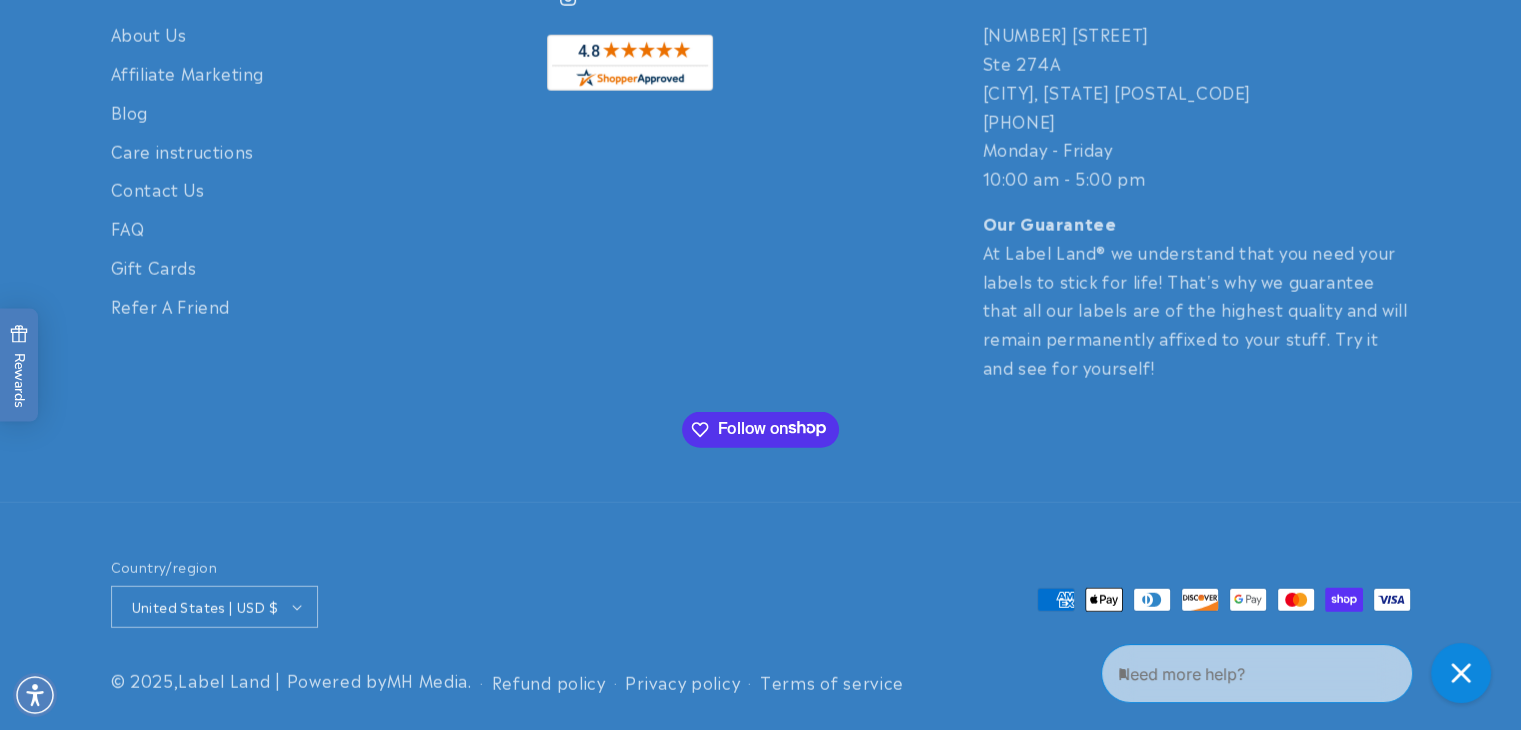 click on "[COUNTRY] | USD $
Search
478 countries/regions found
Canada
CAD
$
United States
USD
$
Afghanistan
AFN
؋
Åland Islands
EUR
€
Albania
ALL
L" at bounding box center [760, 599] 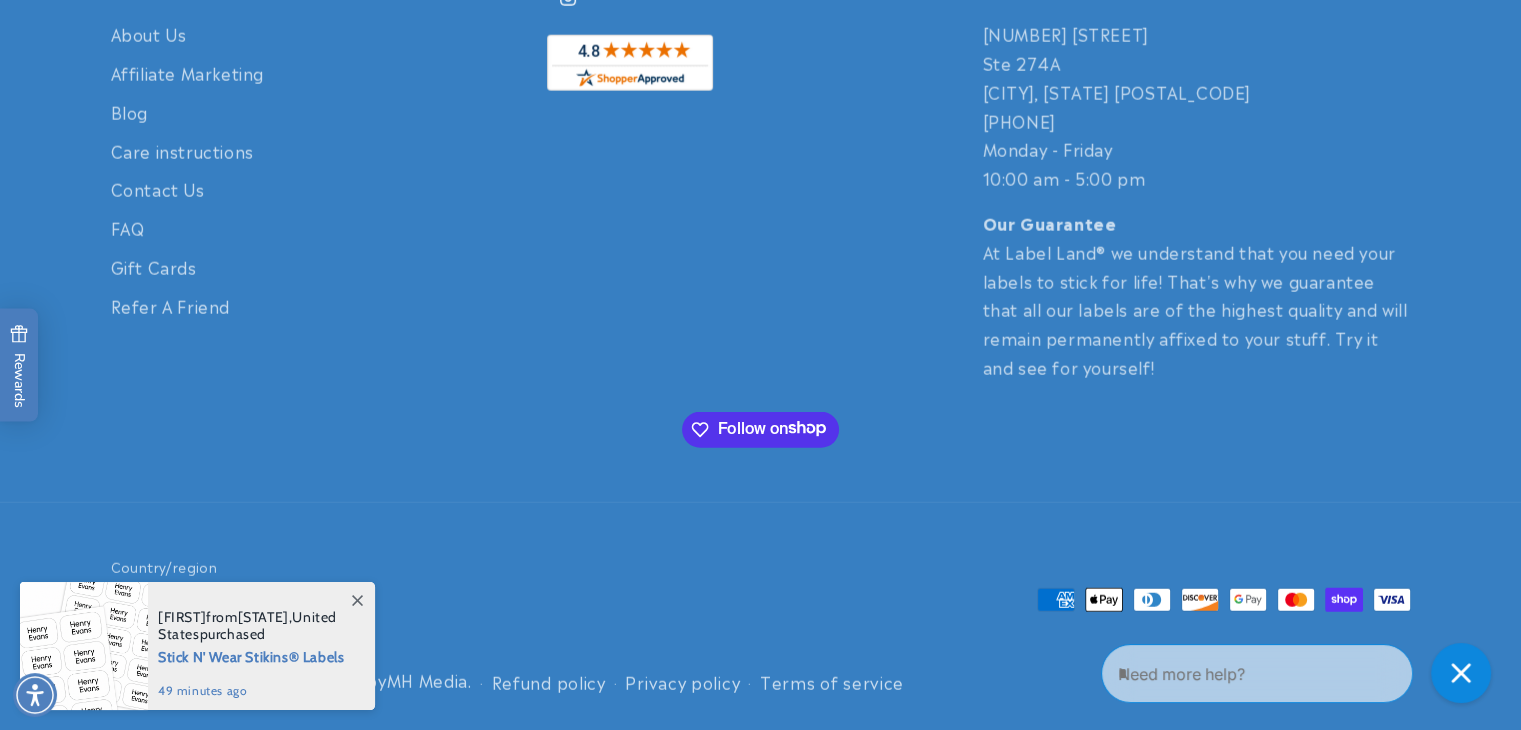 click on "Instagram" at bounding box center [761, 179] 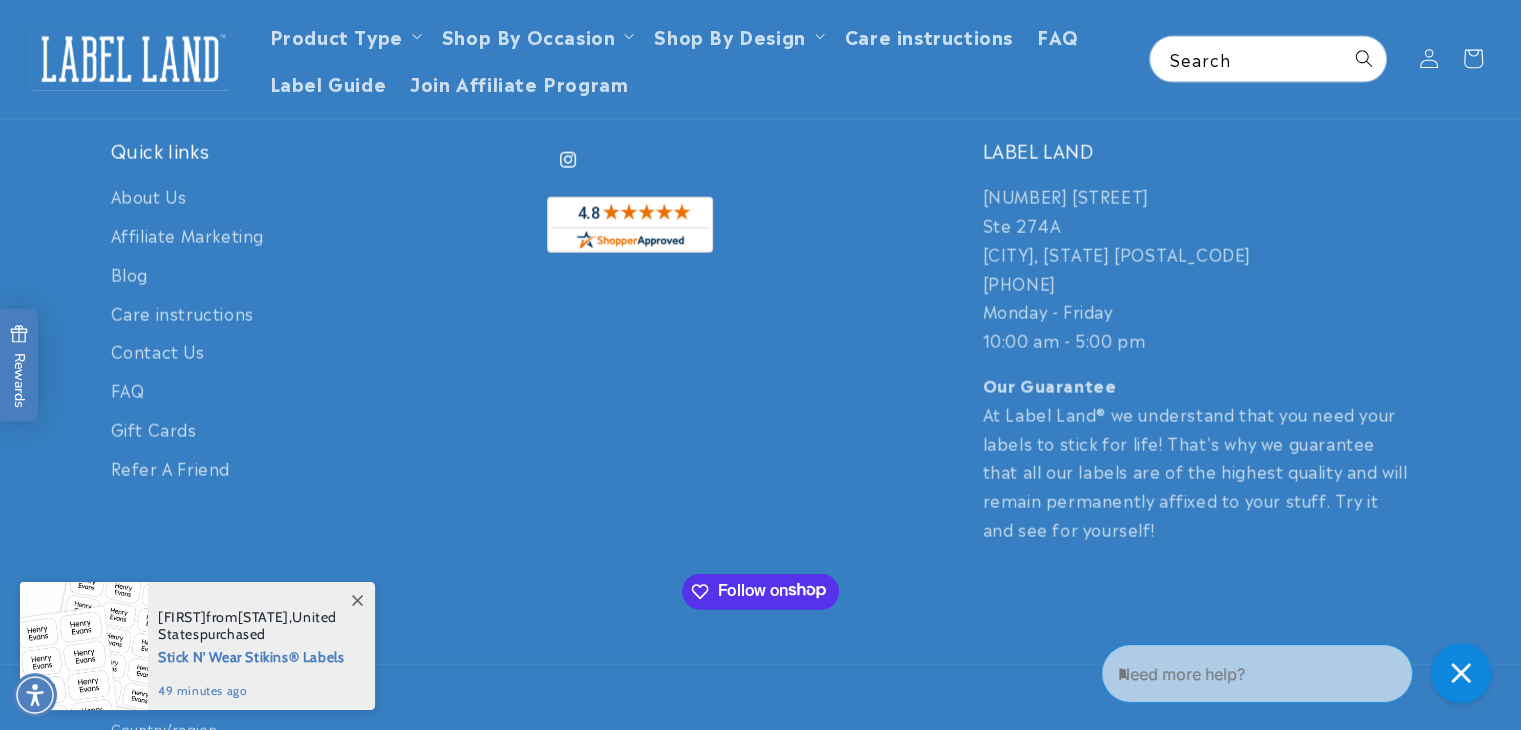 scroll, scrollTop: 4586, scrollLeft: 0, axis: vertical 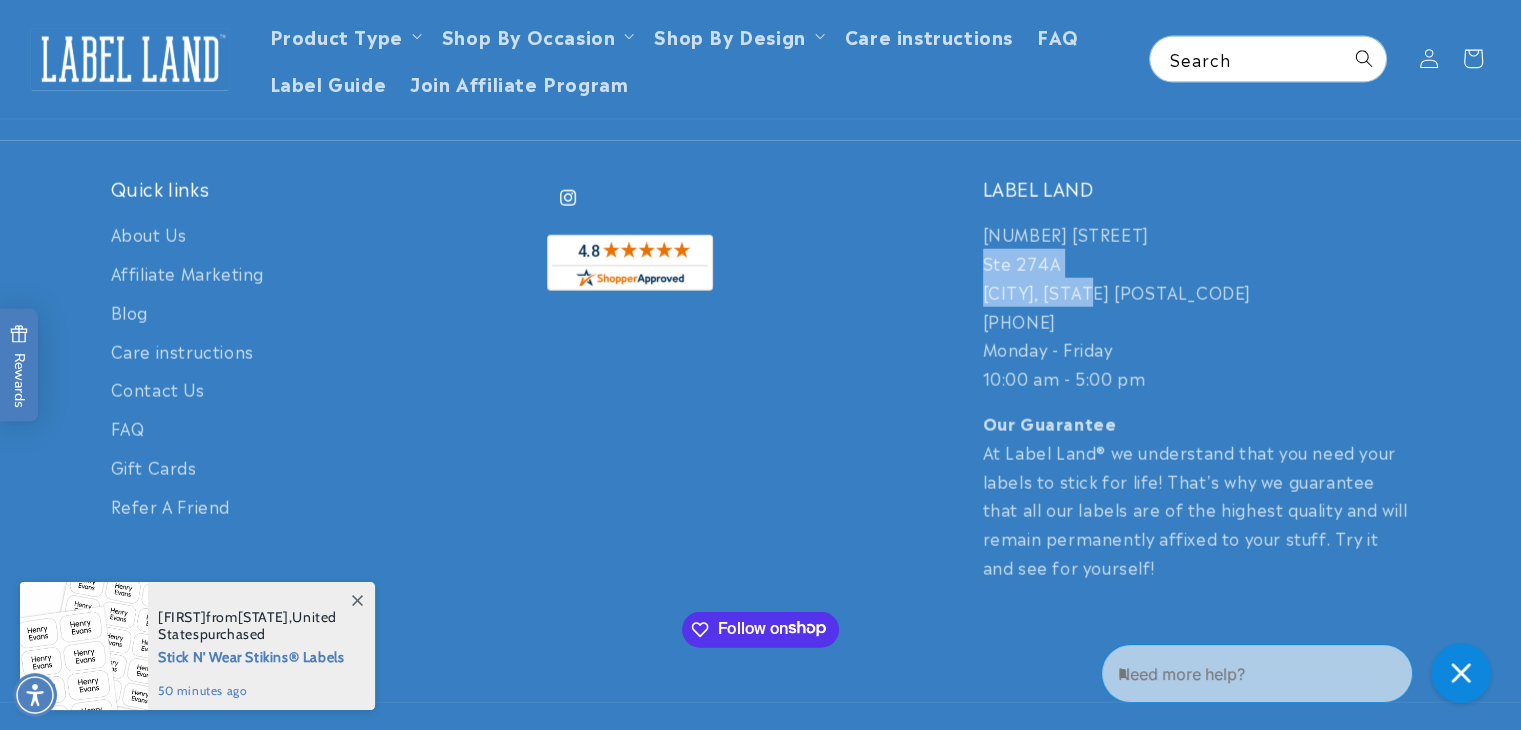 copy on "Ste [NUMBER][LETTER] [CITY], [STATE]" 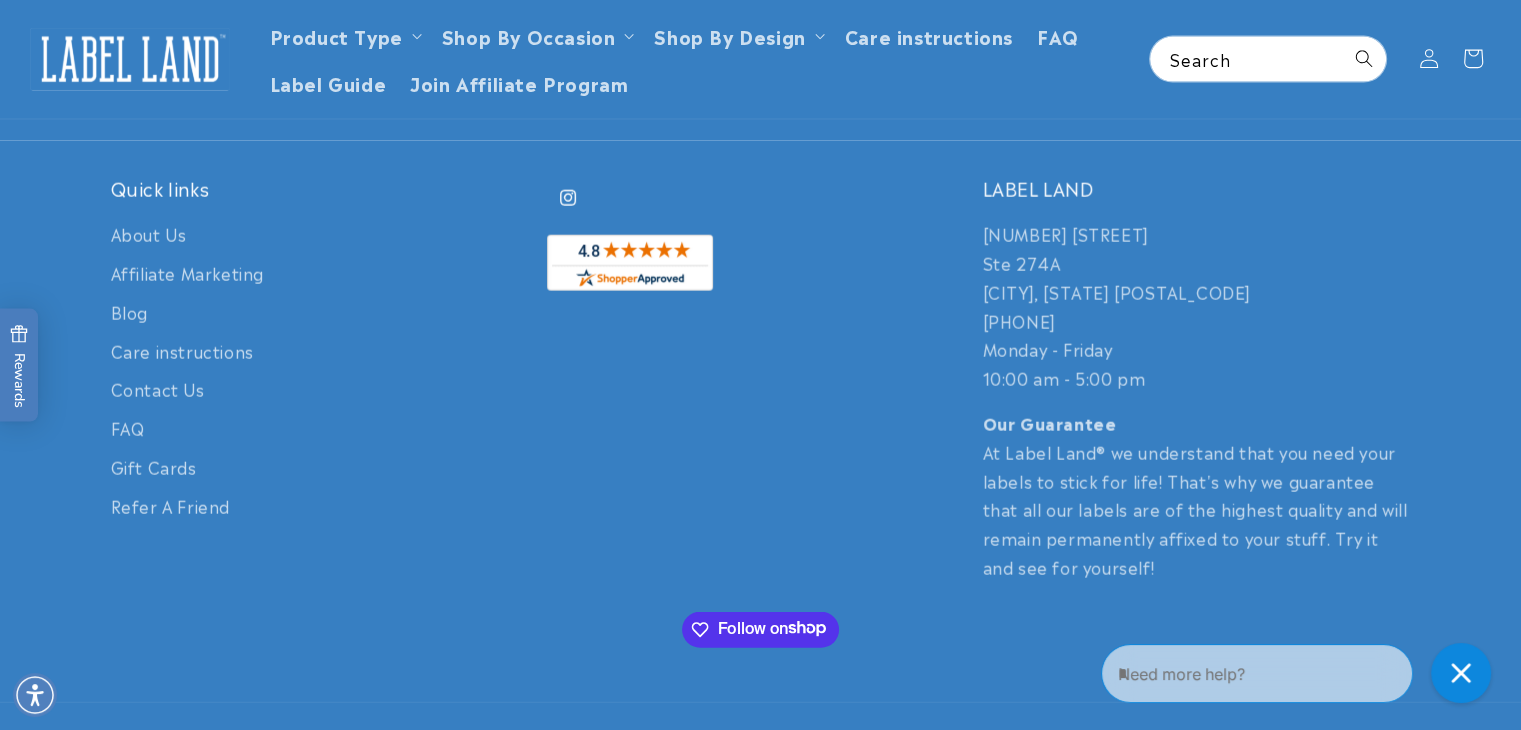 click on "[NUMBER] [STREET] Ste [NUMBER][LETTER] [CITY], [STATE] [POSTAL_CODE] [PHONE] [DAY] - [DAY] [TIME] [TIME]" at bounding box center [1197, 306] 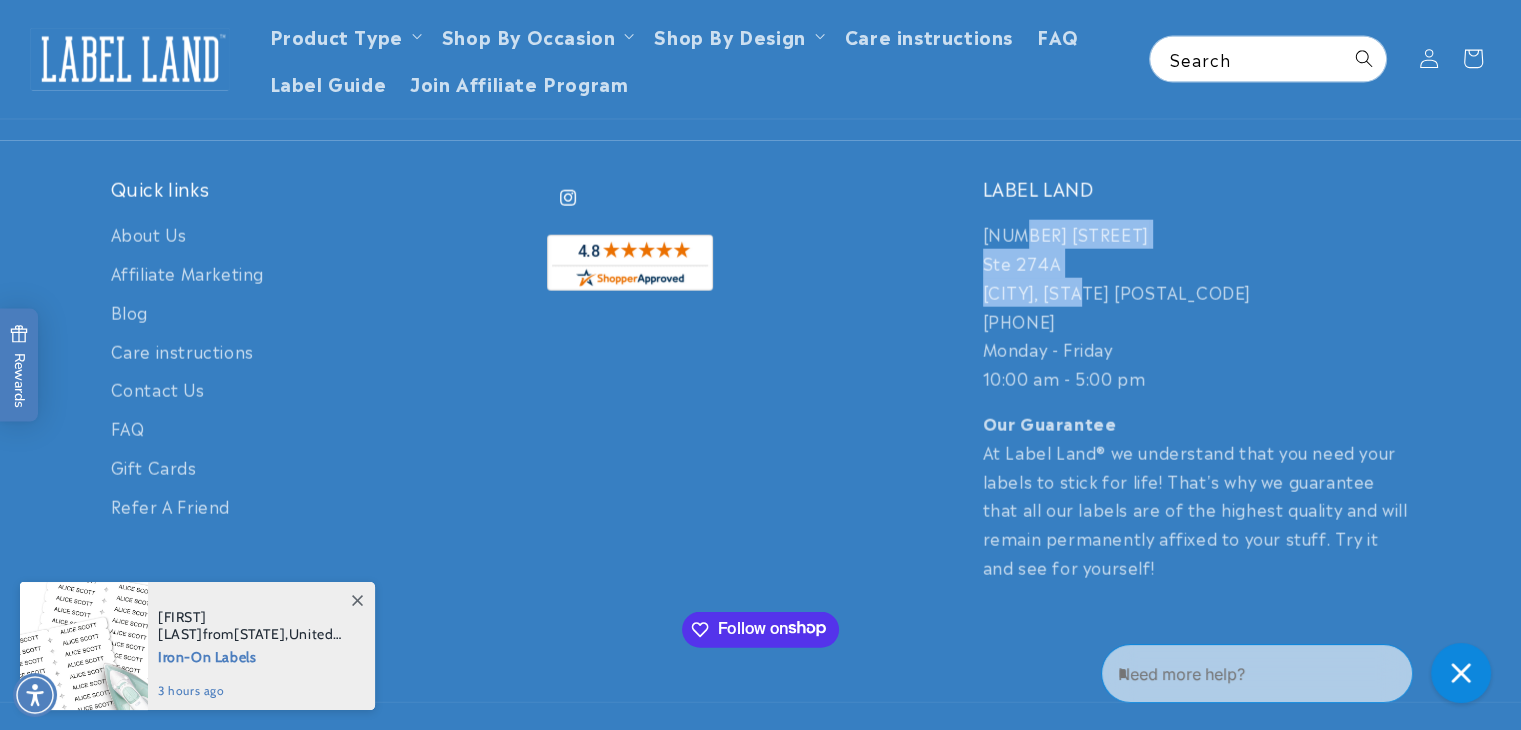 drag, startPoint x: 1092, startPoint y: 293, endPoint x: 1024, endPoint y: 223, distance: 97.59098 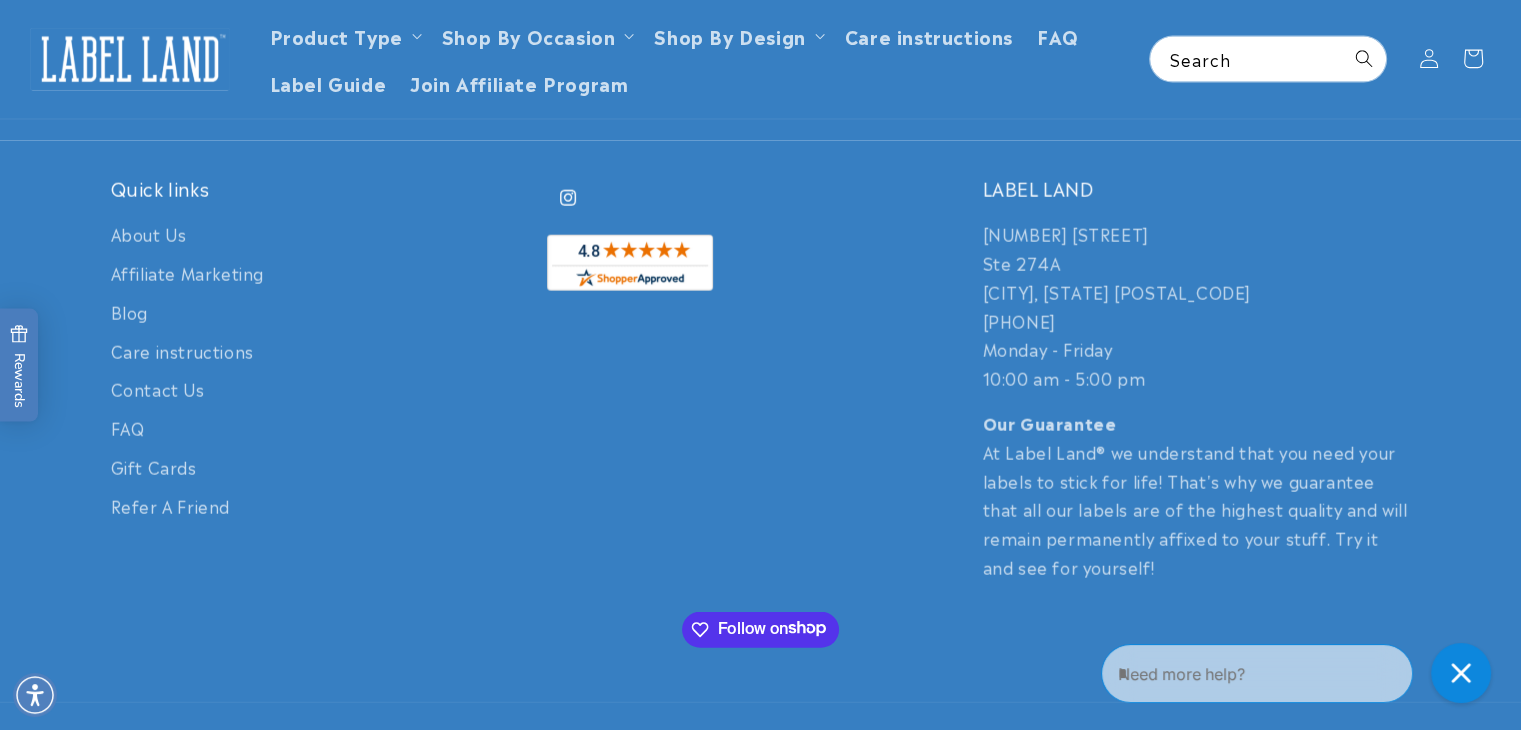 click on "Instagram" at bounding box center (761, 379) 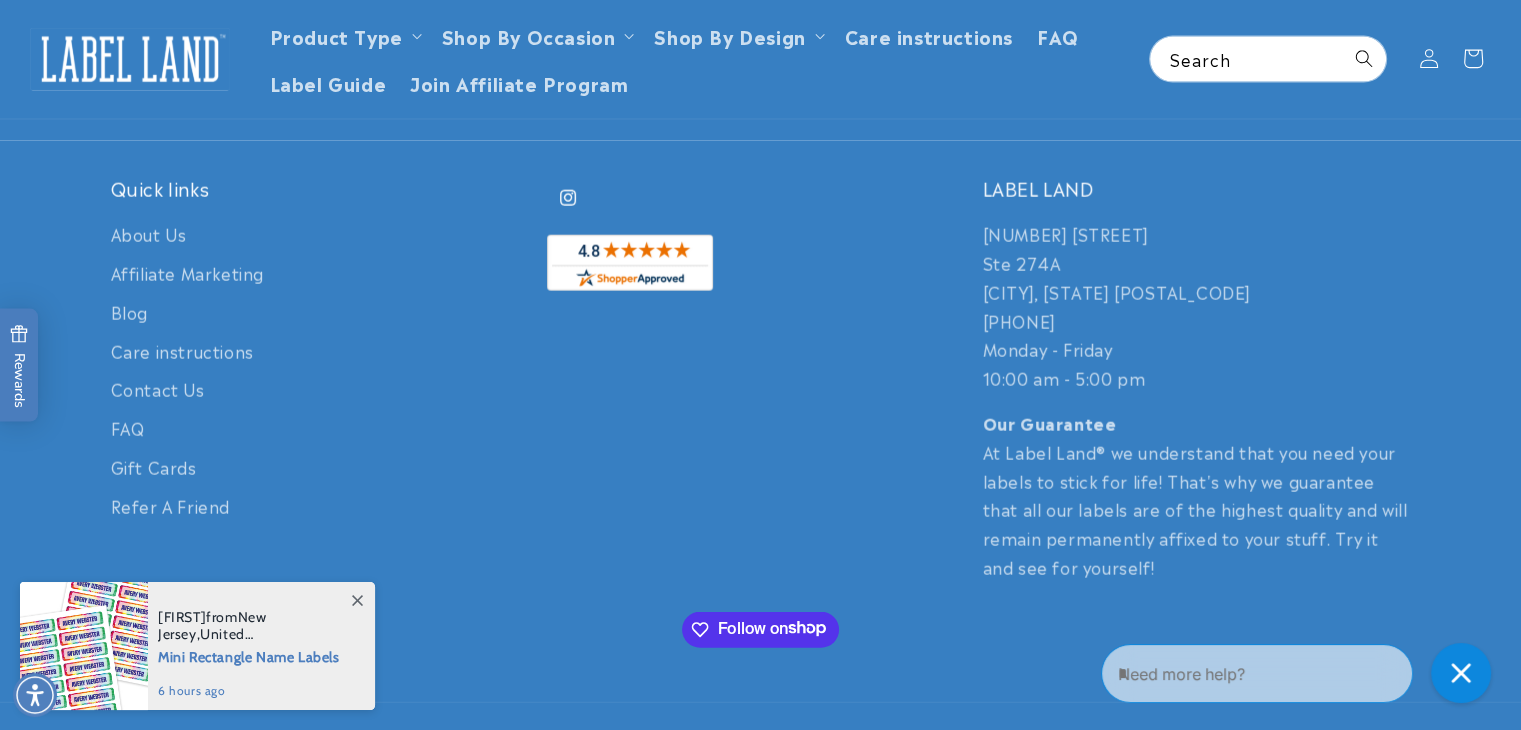 click on "Instagram" at bounding box center [761, 379] 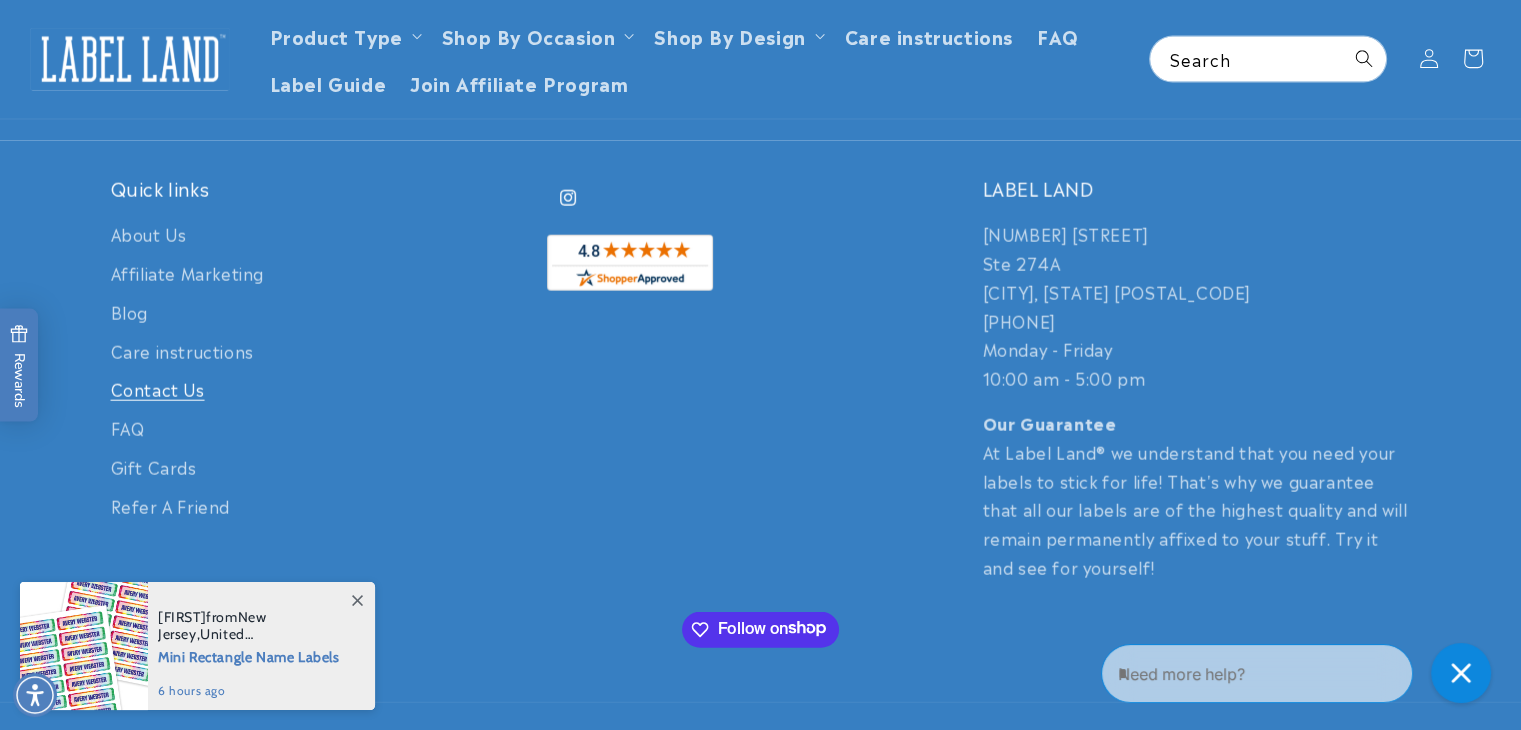 click on "Contact Us" at bounding box center [158, 389] 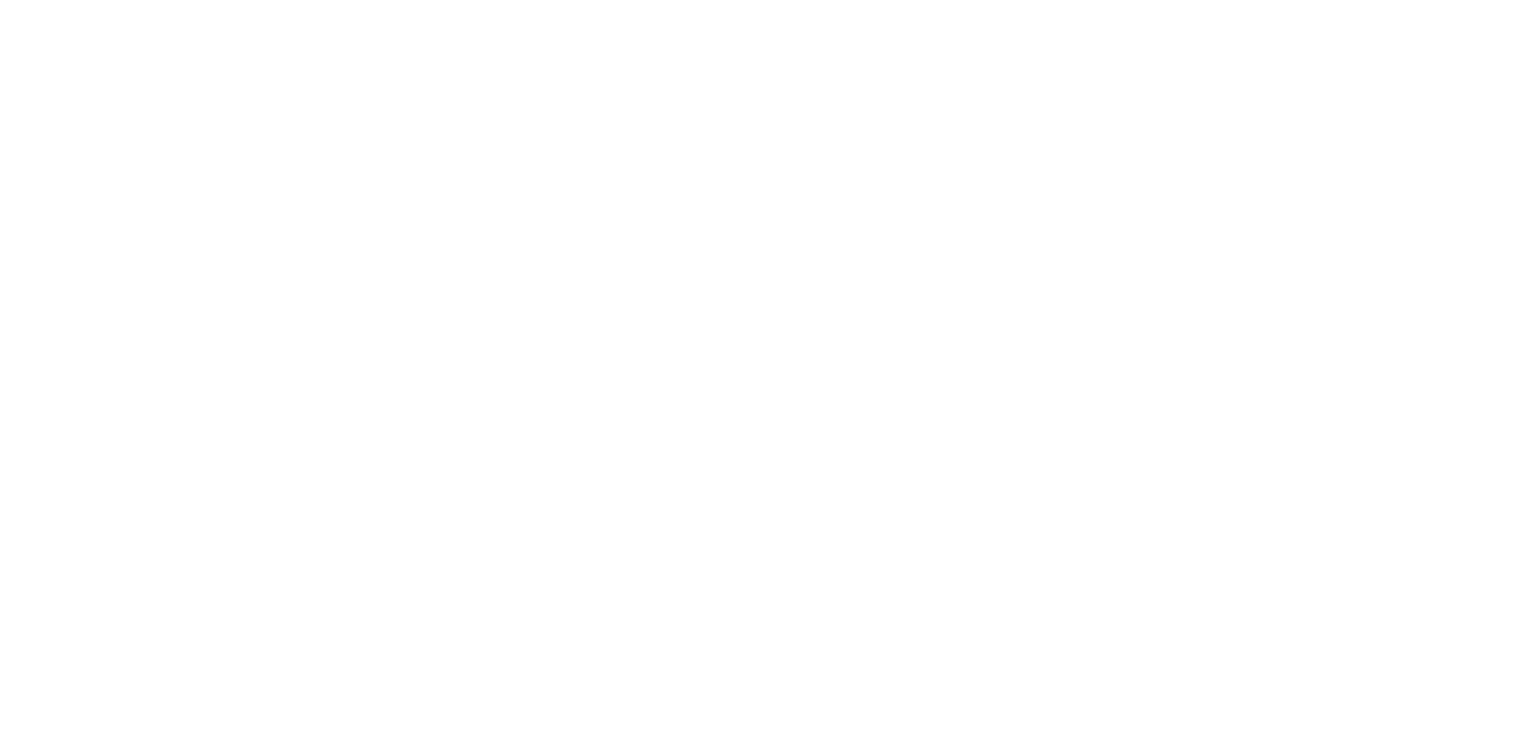 scroll, scrollTop: 0, scrollLeft: 0, axis: both 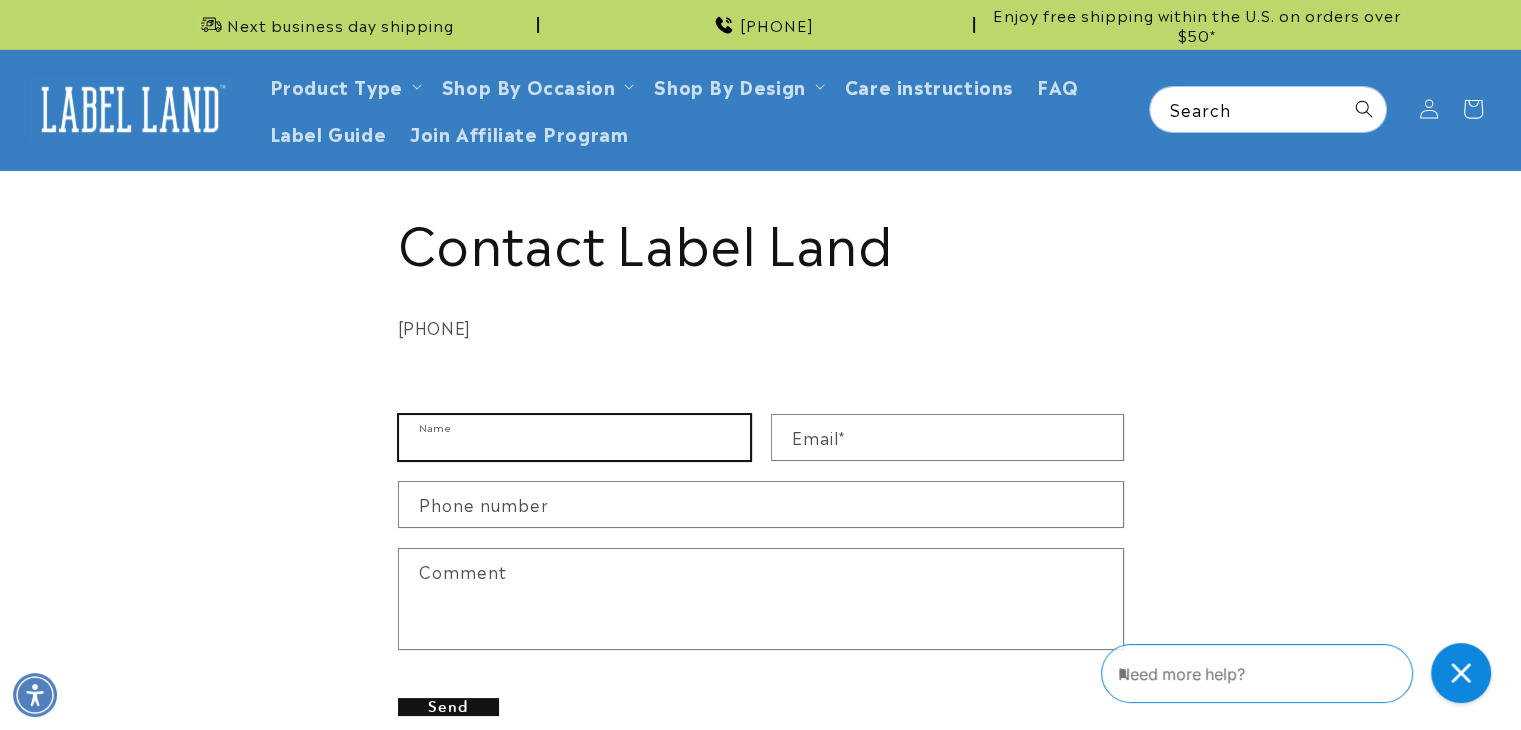 click on "Name" at bounding box center (574, 437) 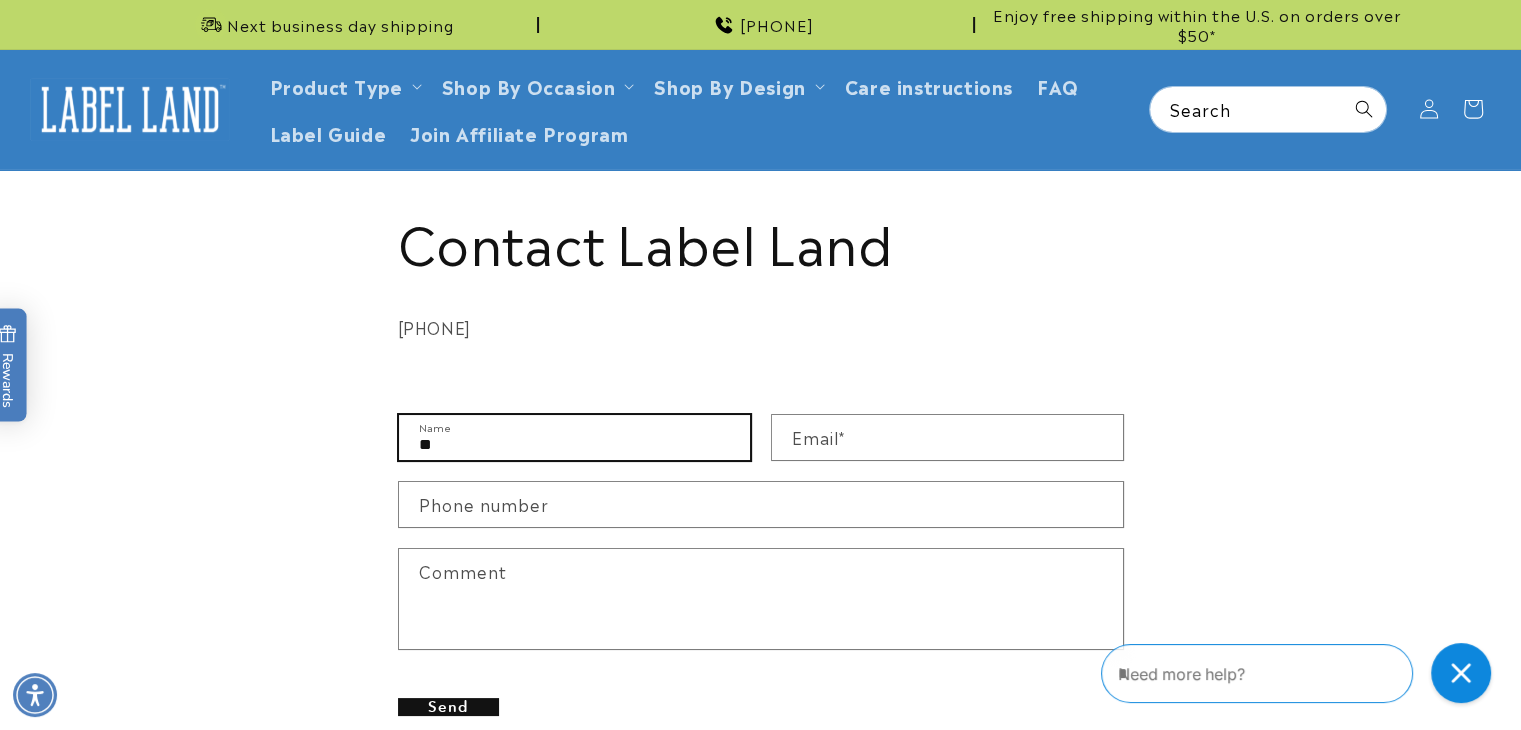 scroll, scrollTop: 0, scrollLeft: 0, axis: both 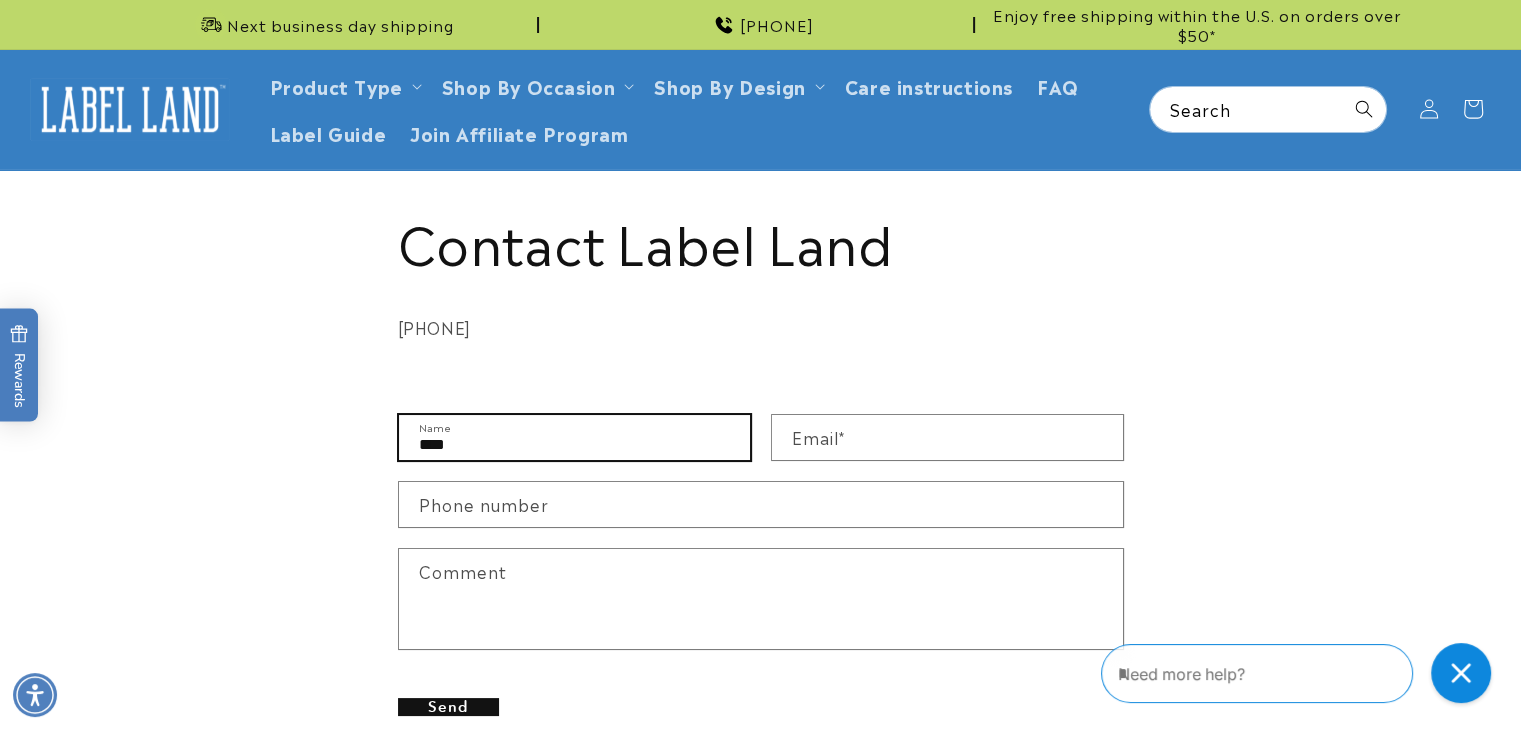type on "****" 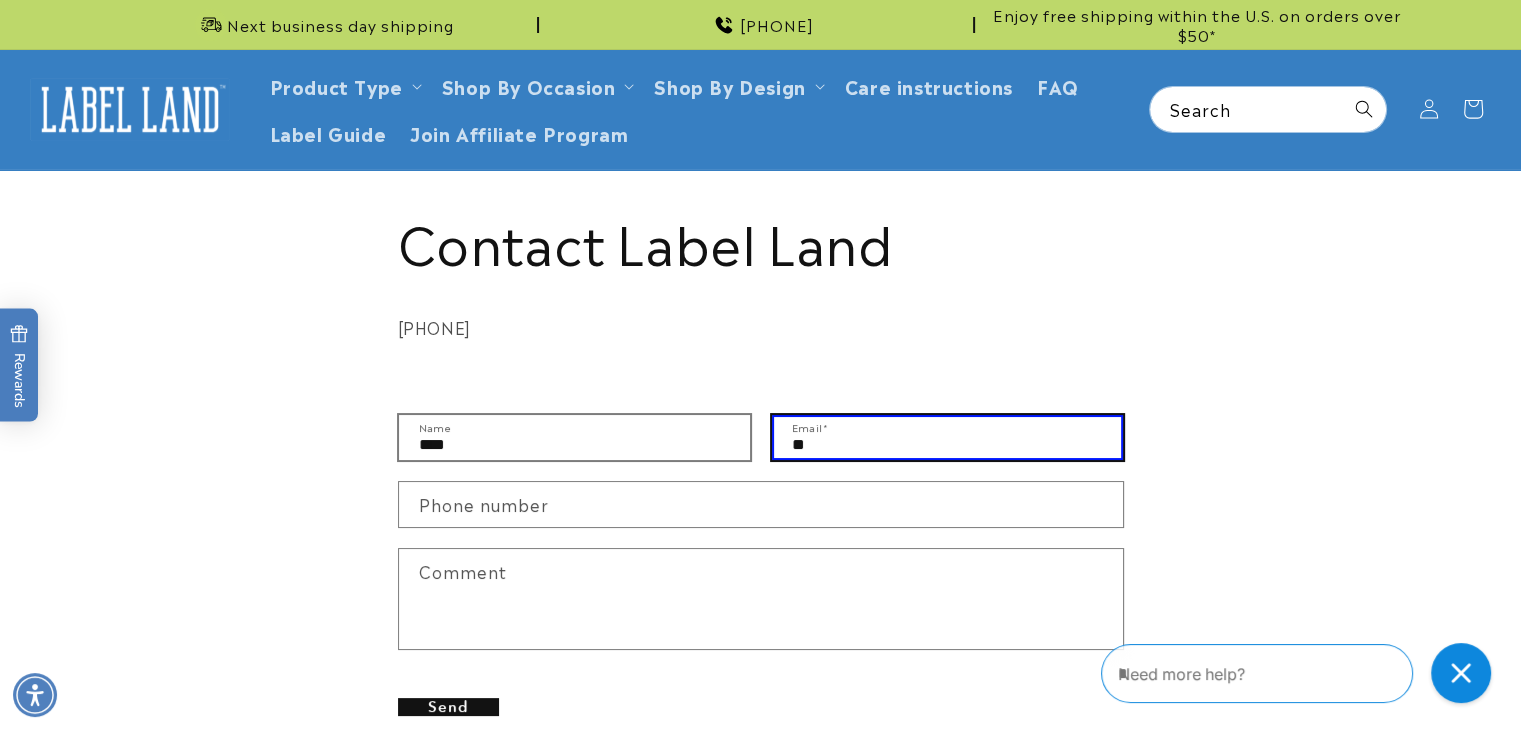 type on "*" 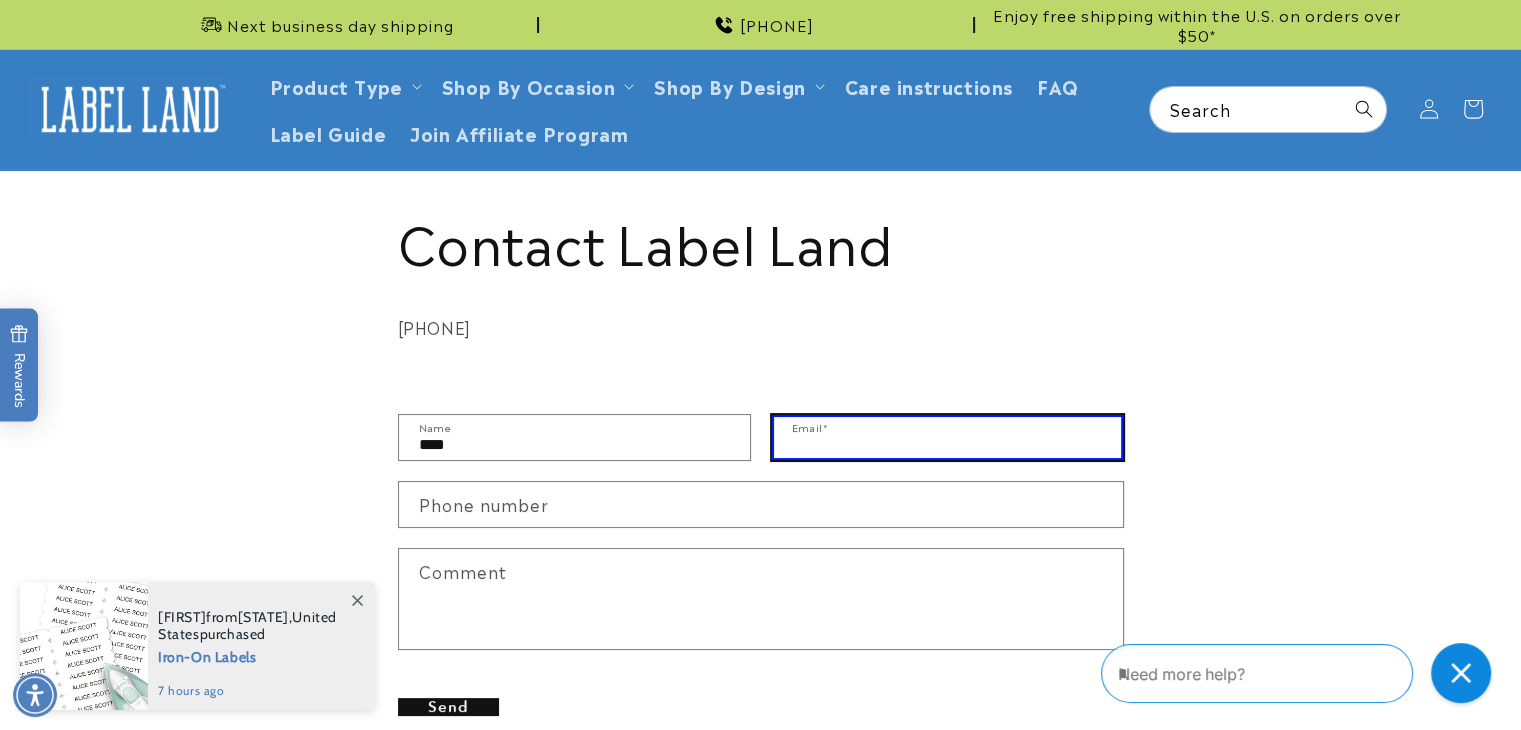 paste on "**********" 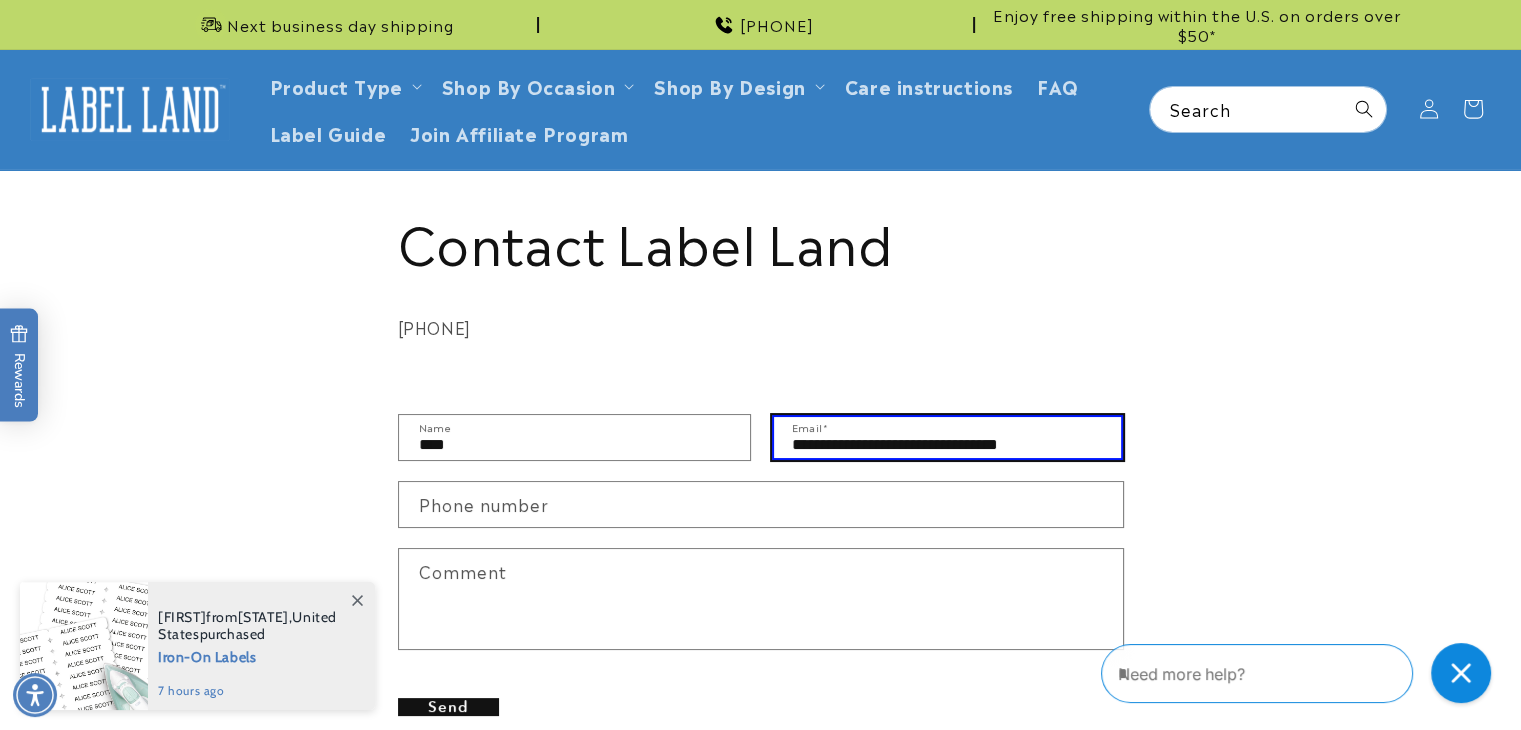scroll, scrollTop: 0, scrollLeft: 24, axis: horizontal 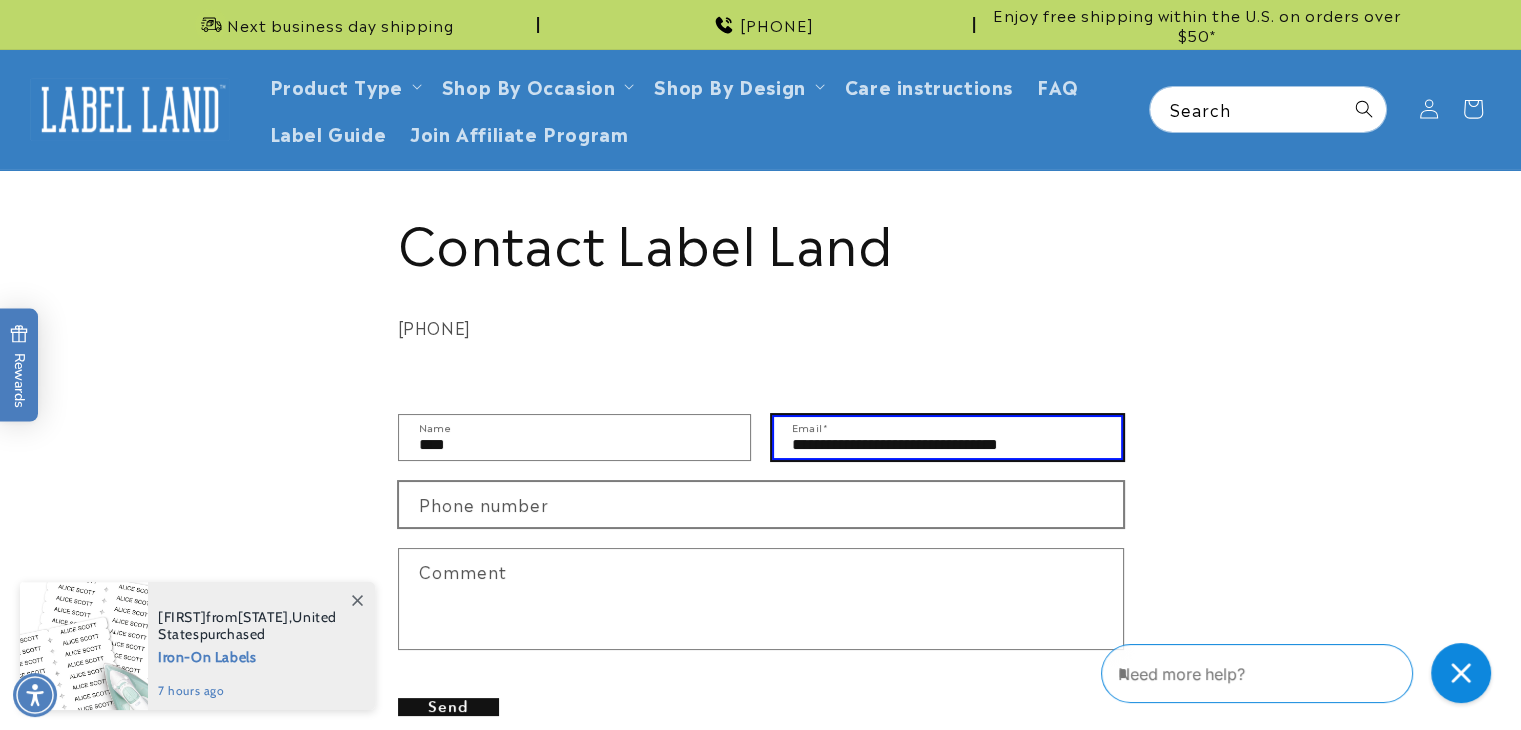 type on "**********" 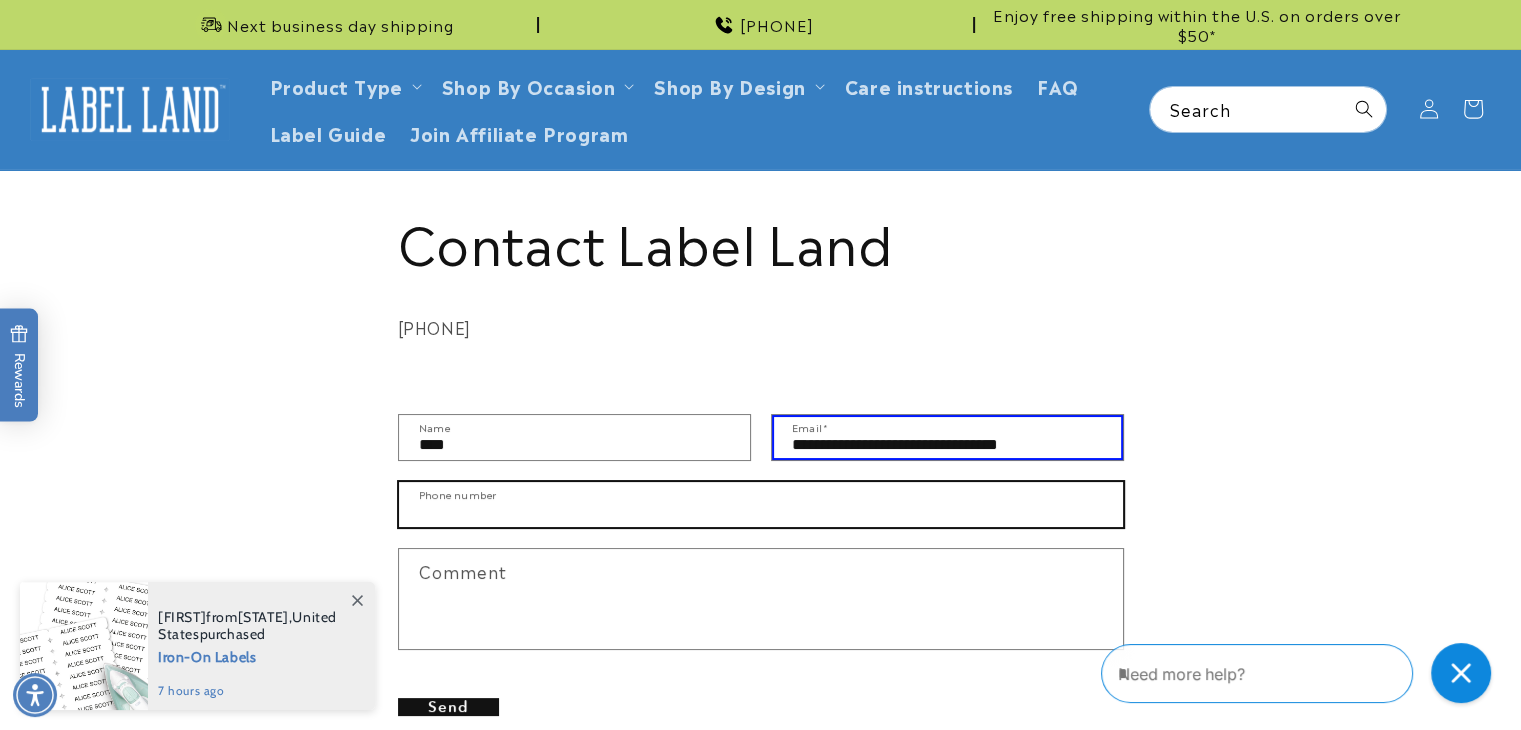 scroll, scrollTop: 0, scrollLeft: 0, axis: both 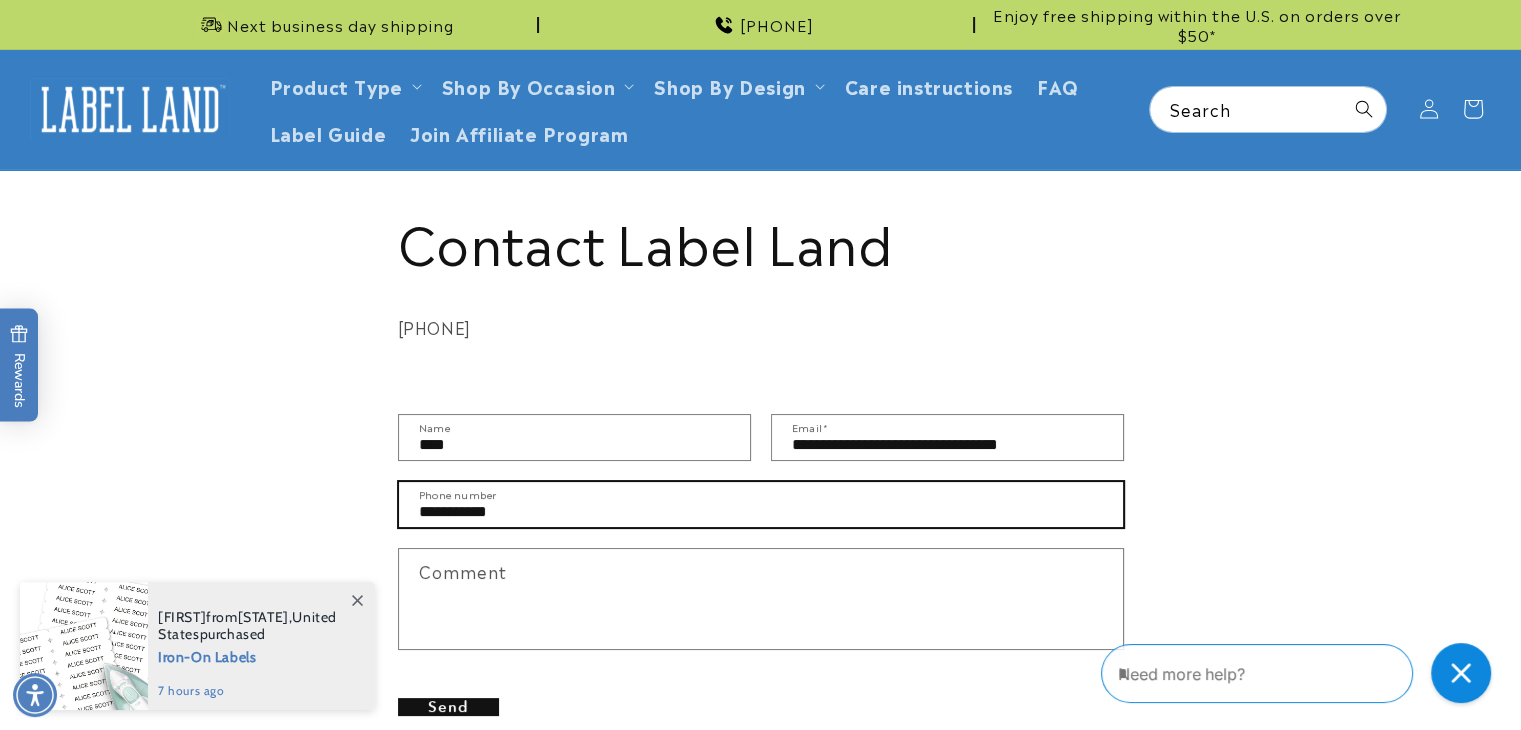 type on "**********" 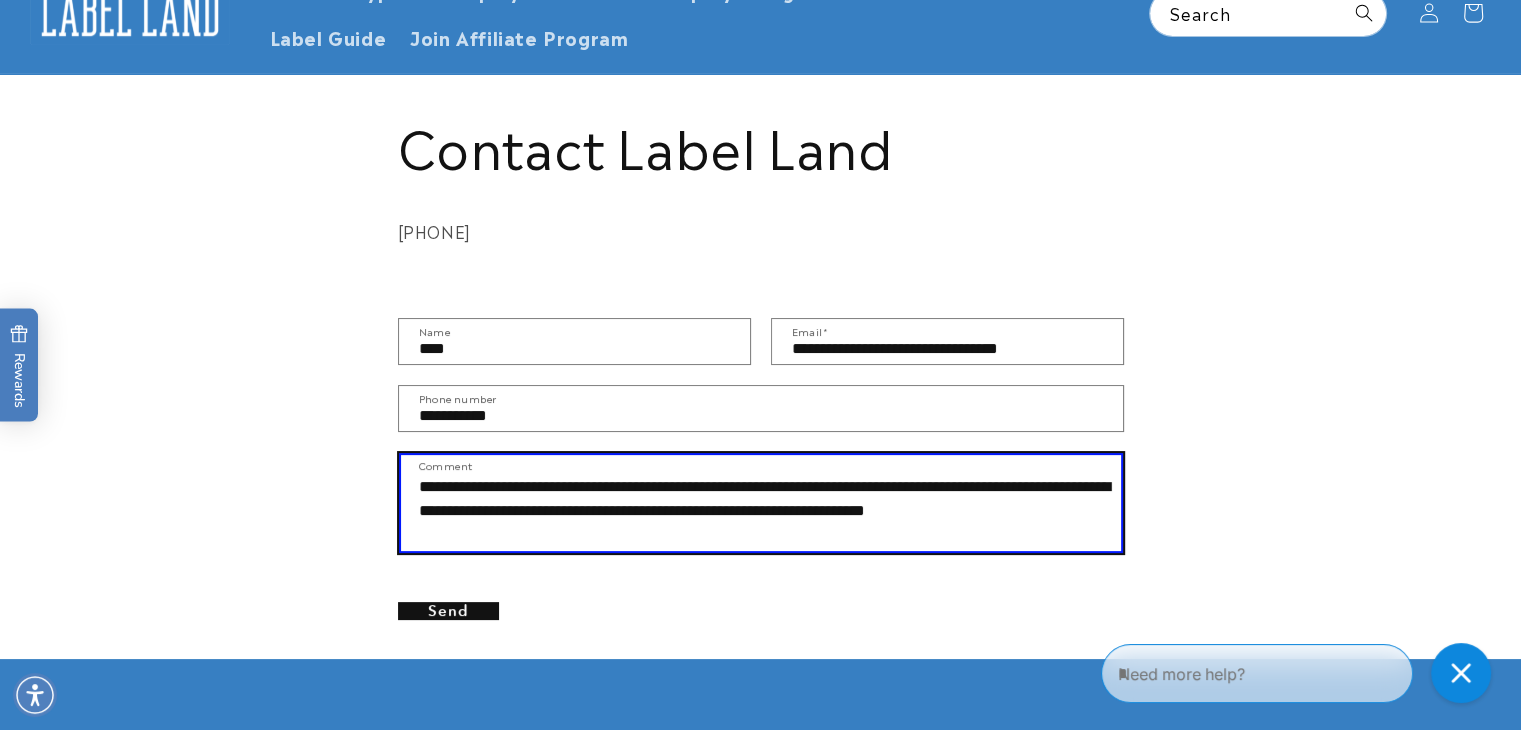 scroll, scrollTop: 100, scrollLeft: 0, axis: vertical 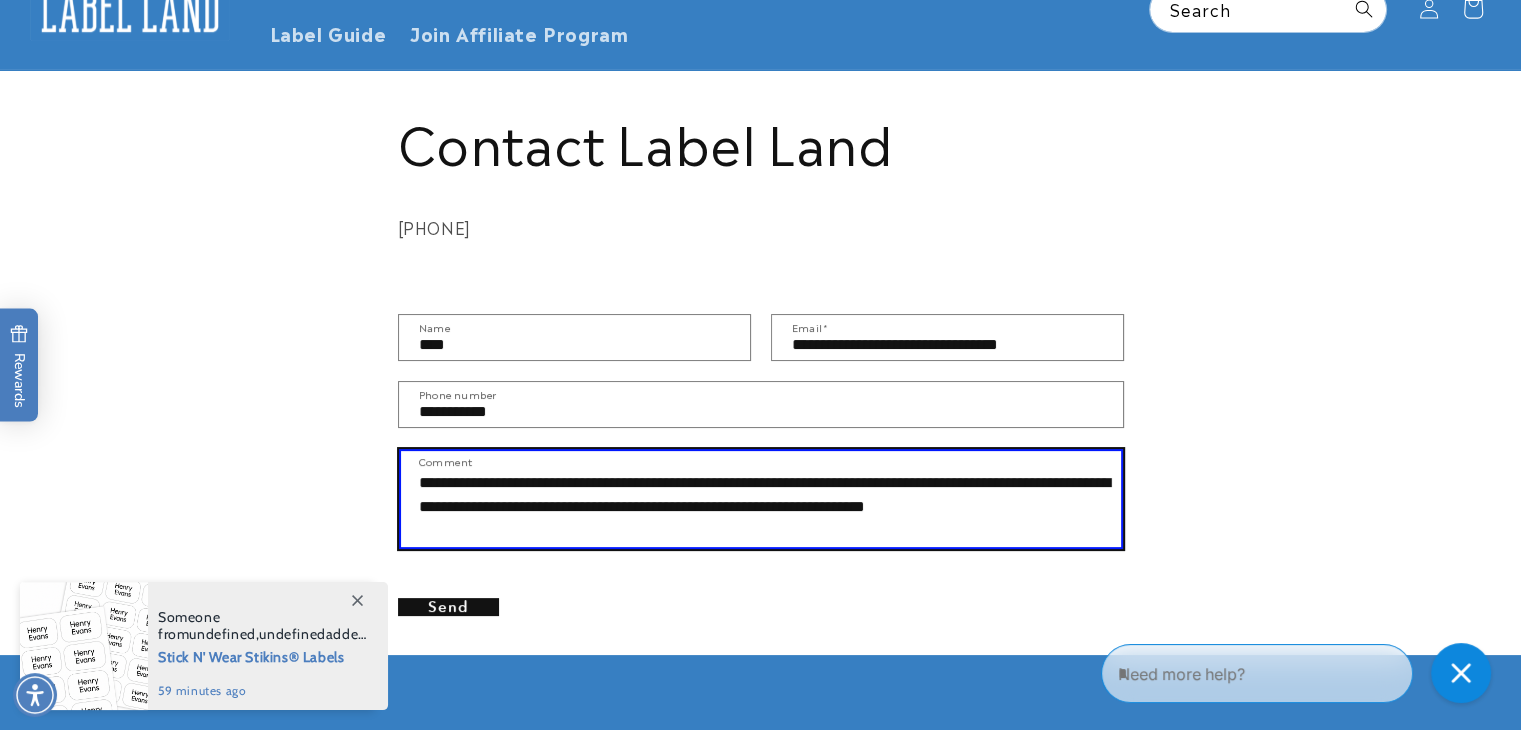 click on "**********" at bounding box center (761, 499) 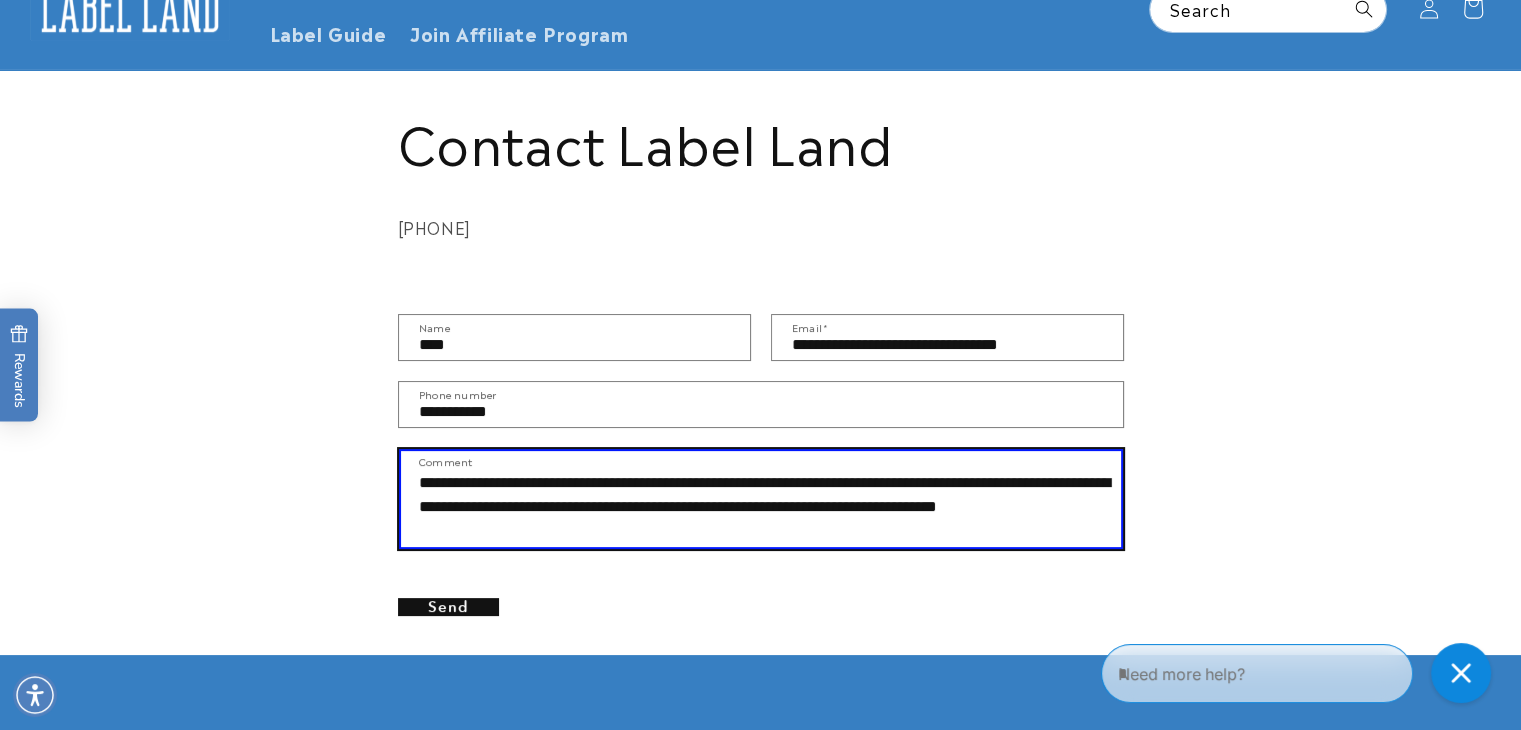 type on "**********" 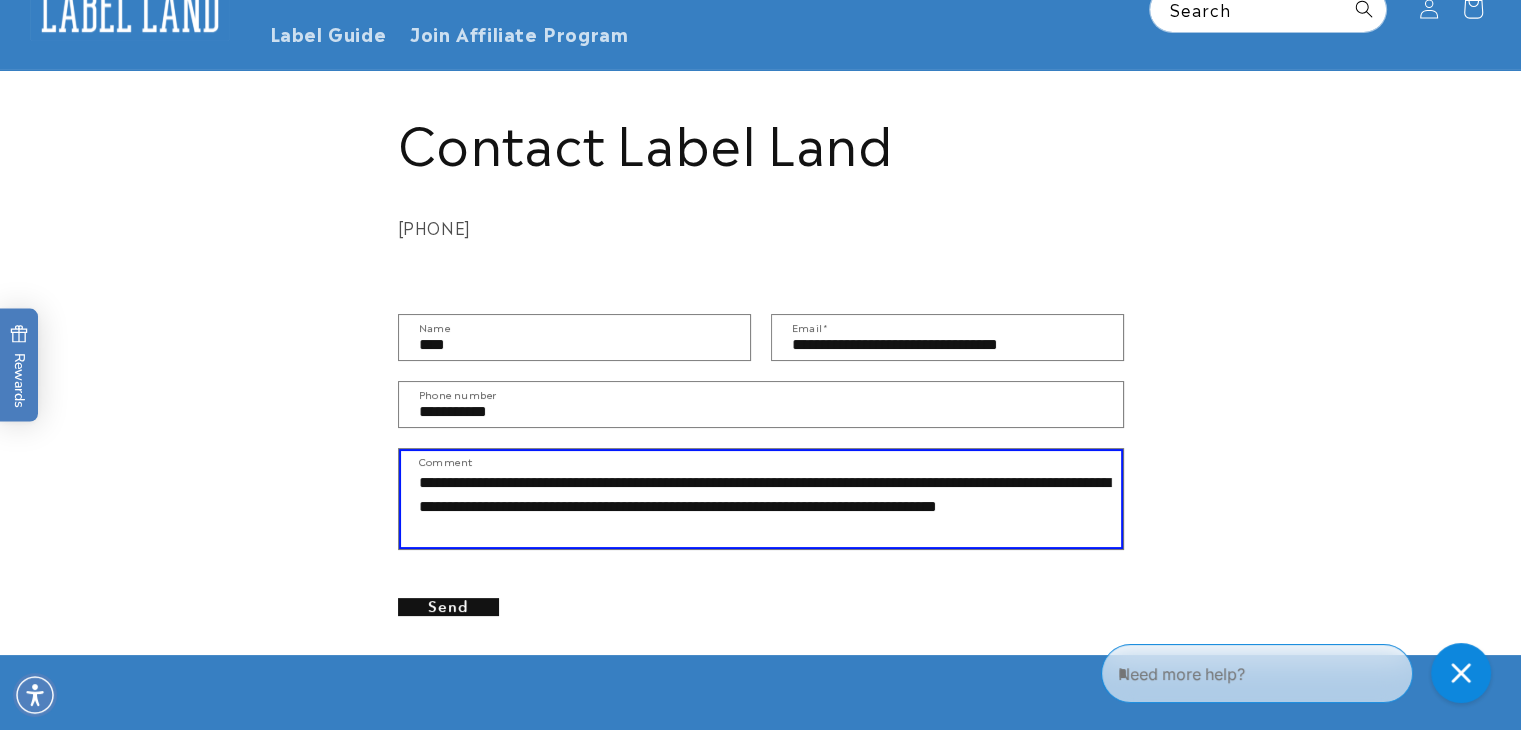 click on "Send" at bounding box center (448, 607) 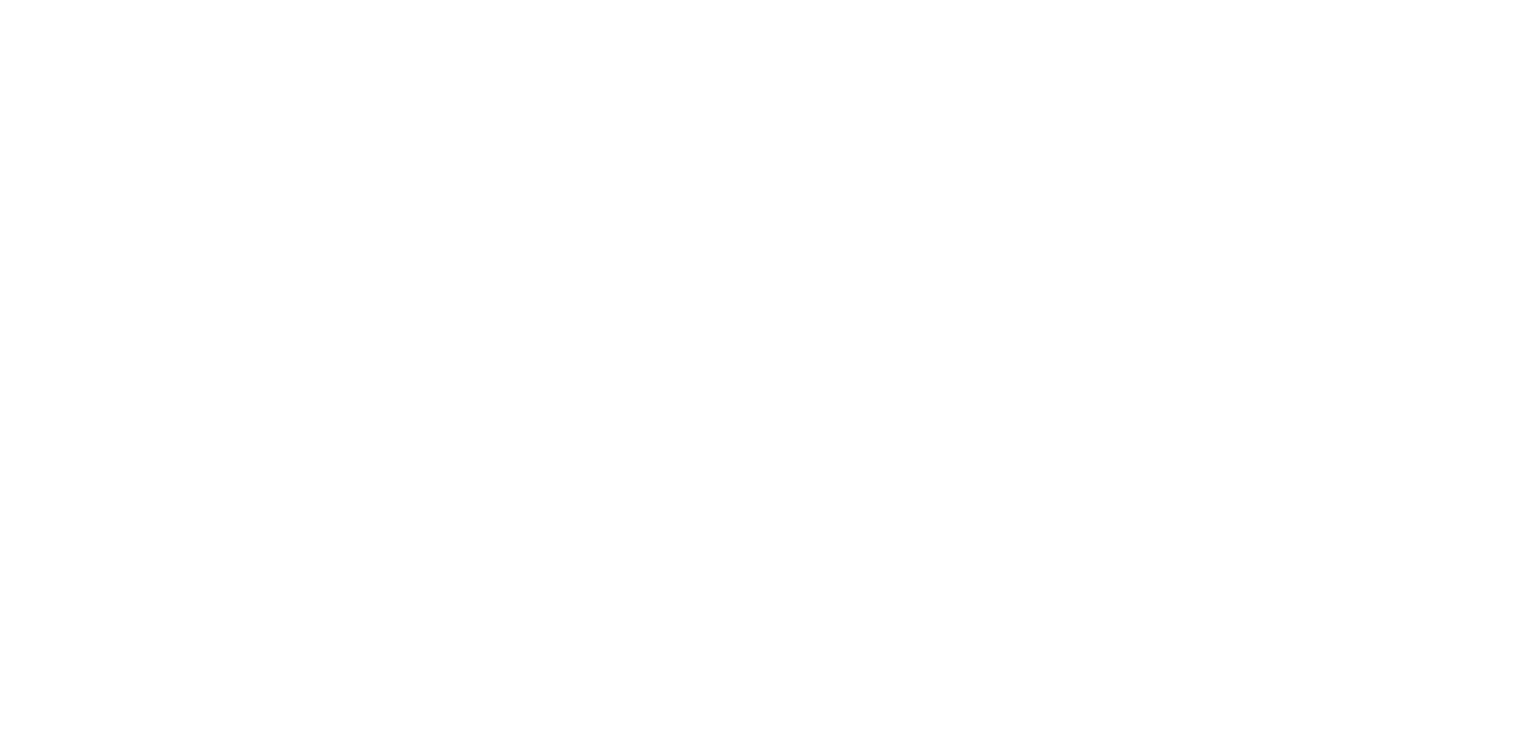 scroll, scrollTop: 433, scrollLeft: 0, axis: vertical 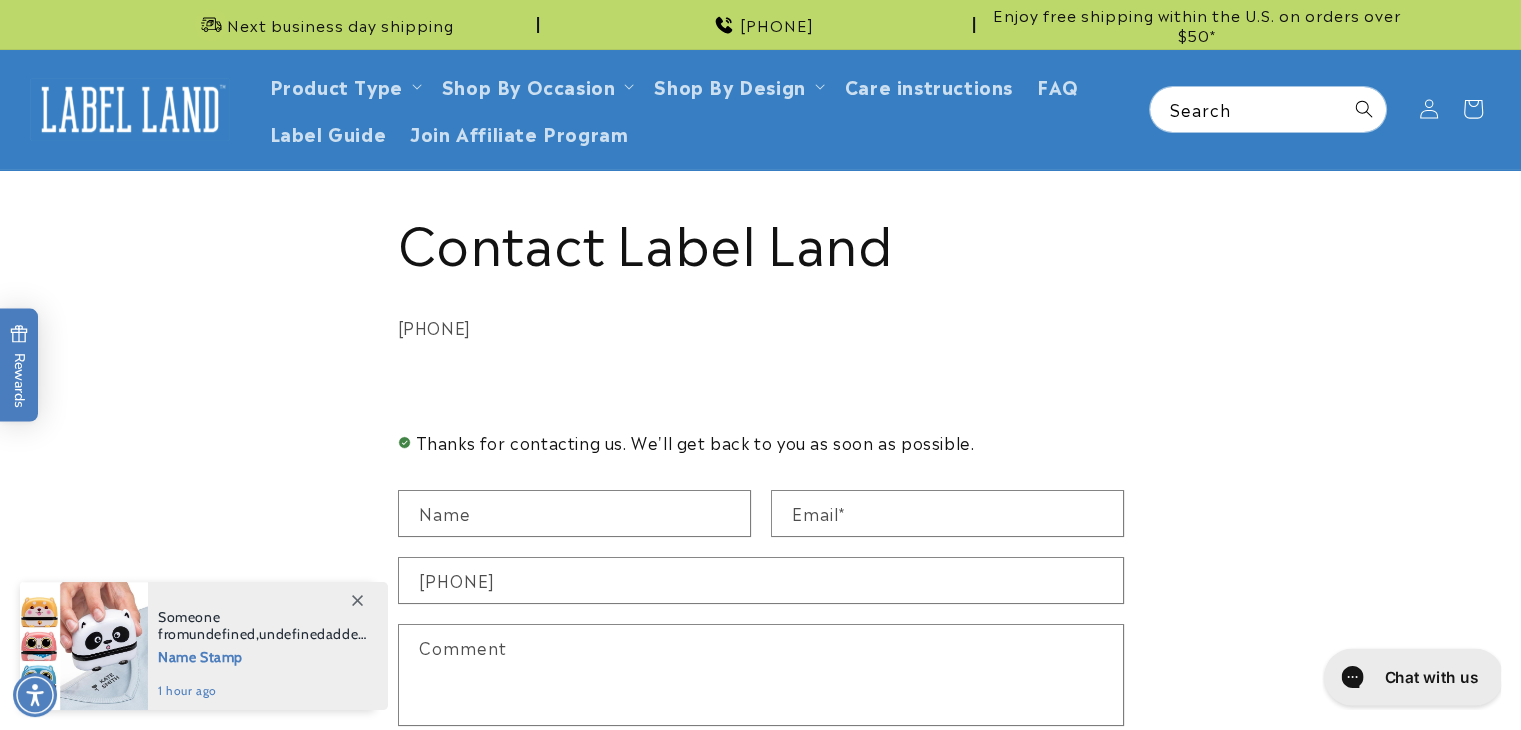 click on "Chat with us" at bounding box center [1430, 677] 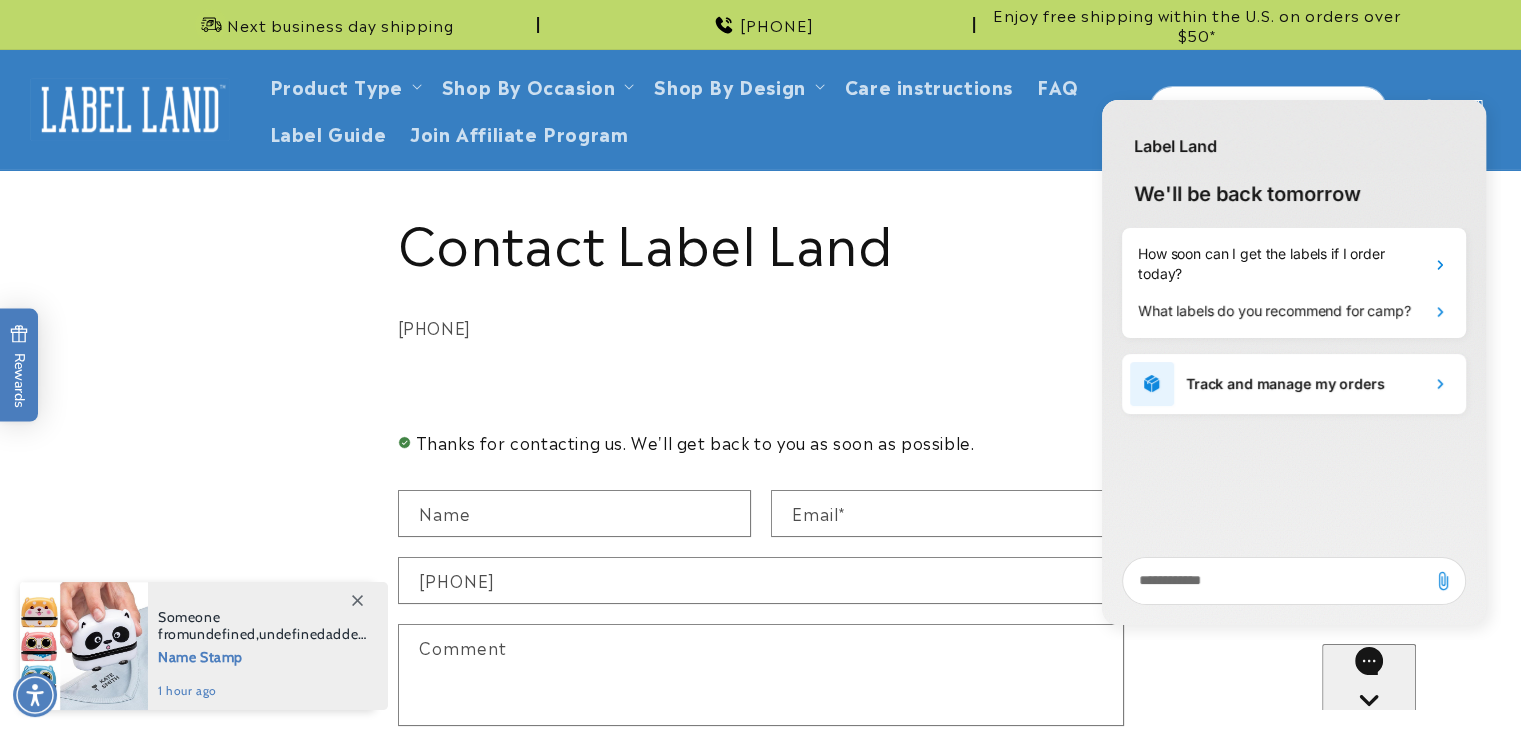 scroll, scrollTop: 0, scrollLeft: 0, axis: both 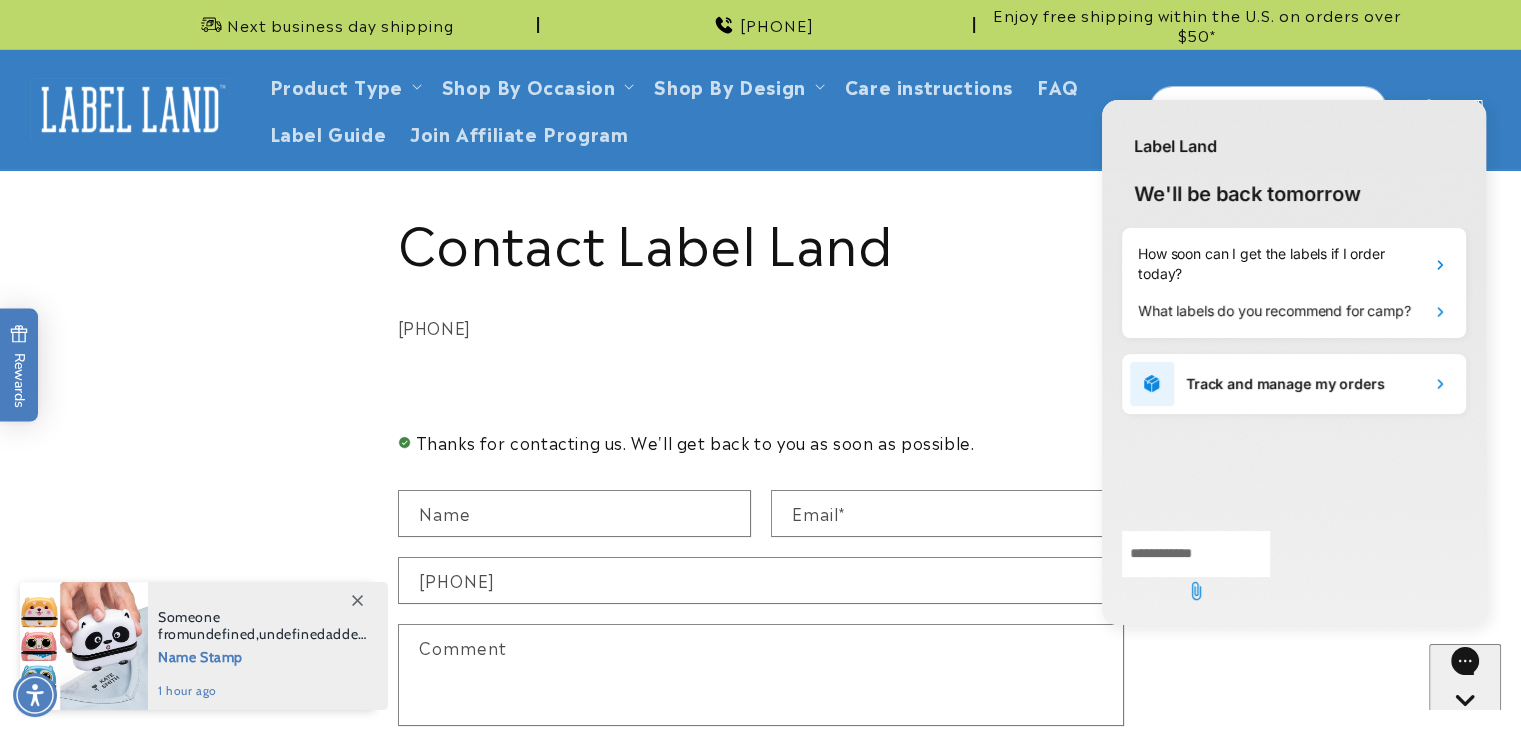 click at bounding box center [1196, 554] 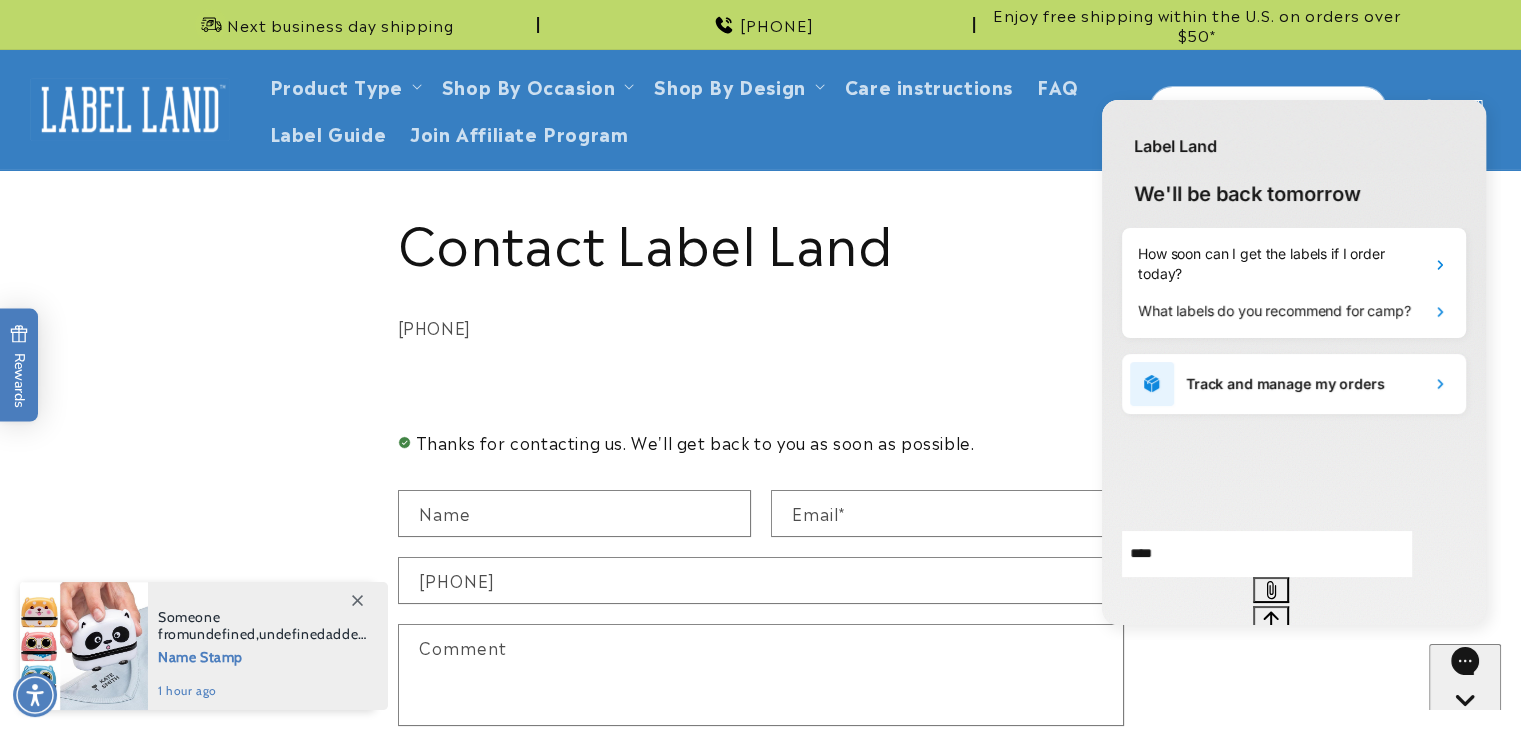 type on "*****" 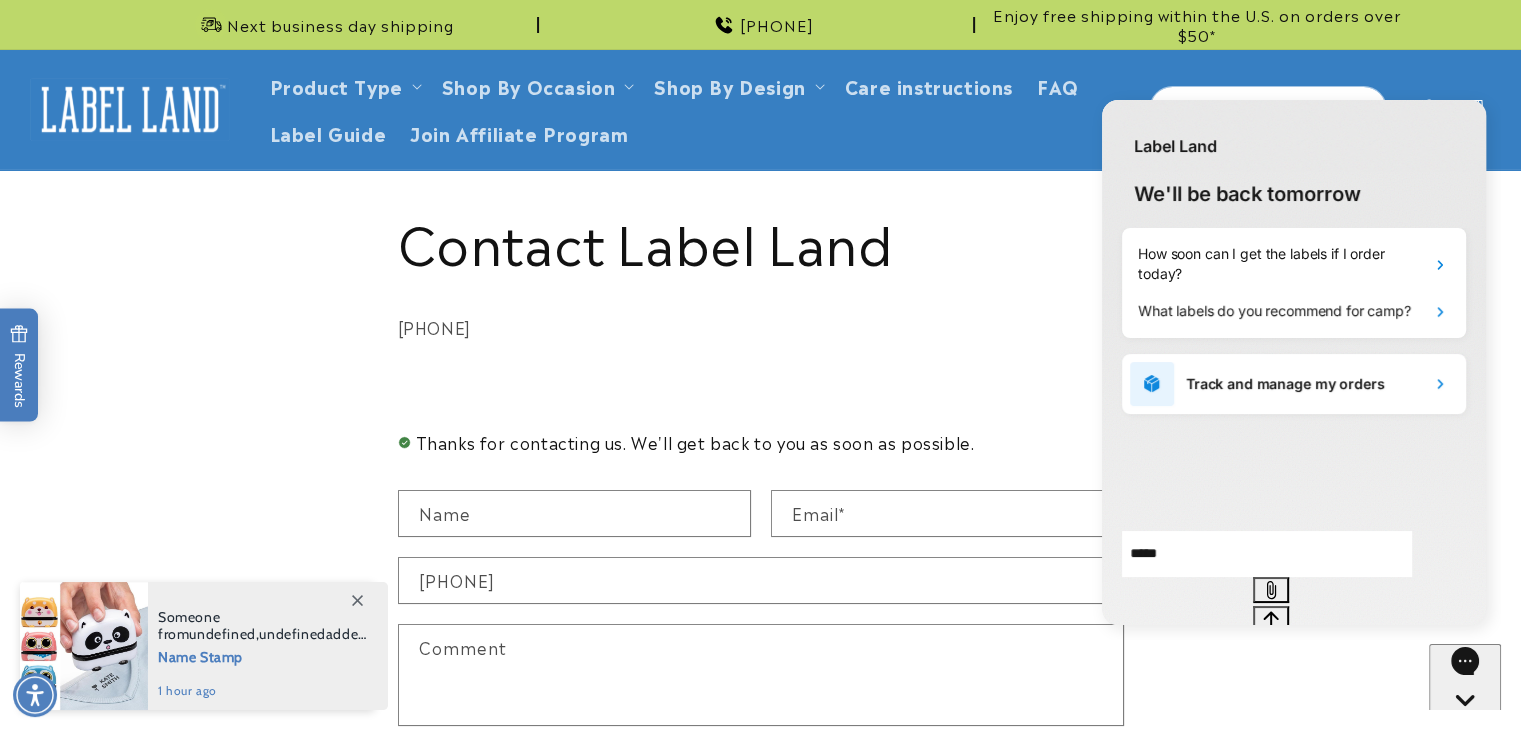 type 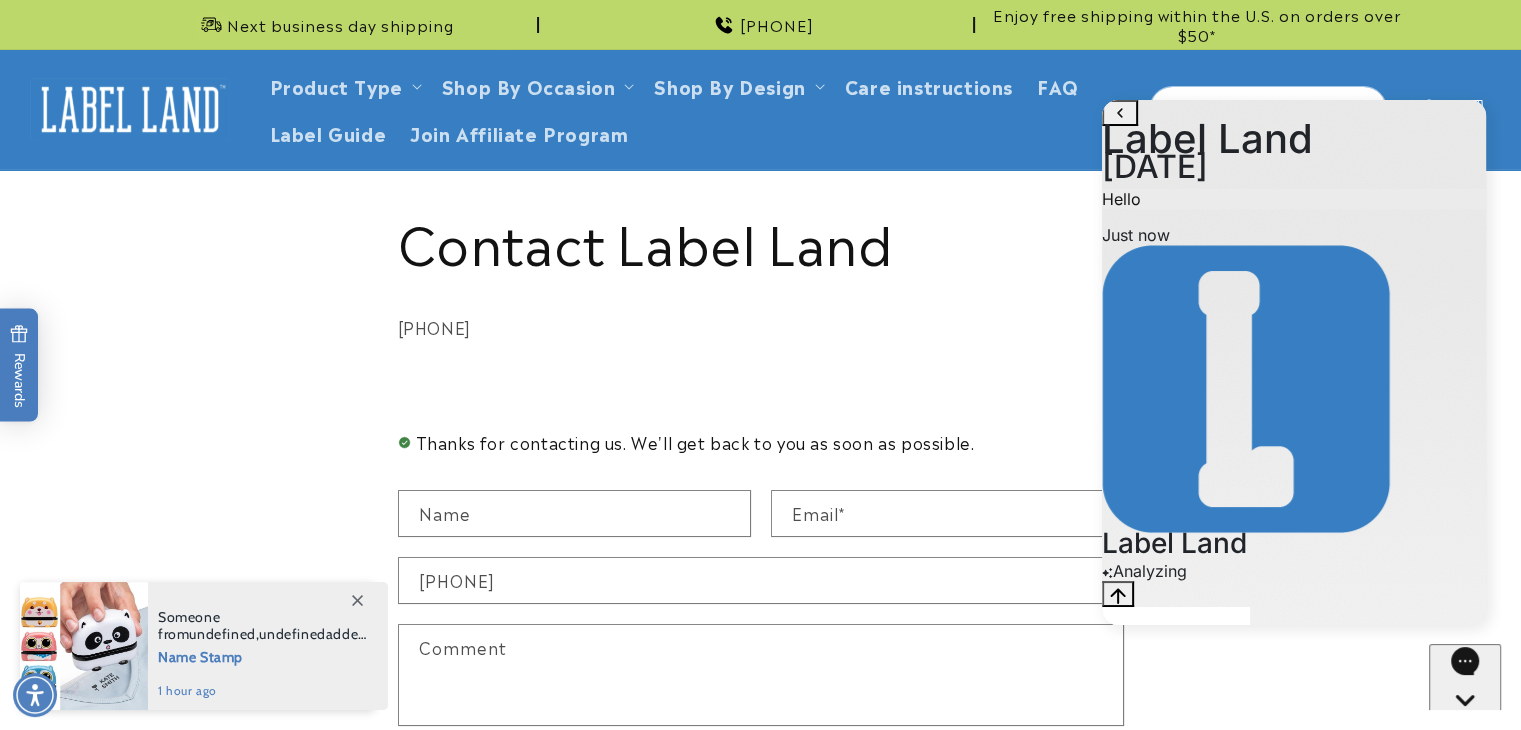 click at bounding box center (1176, 630) 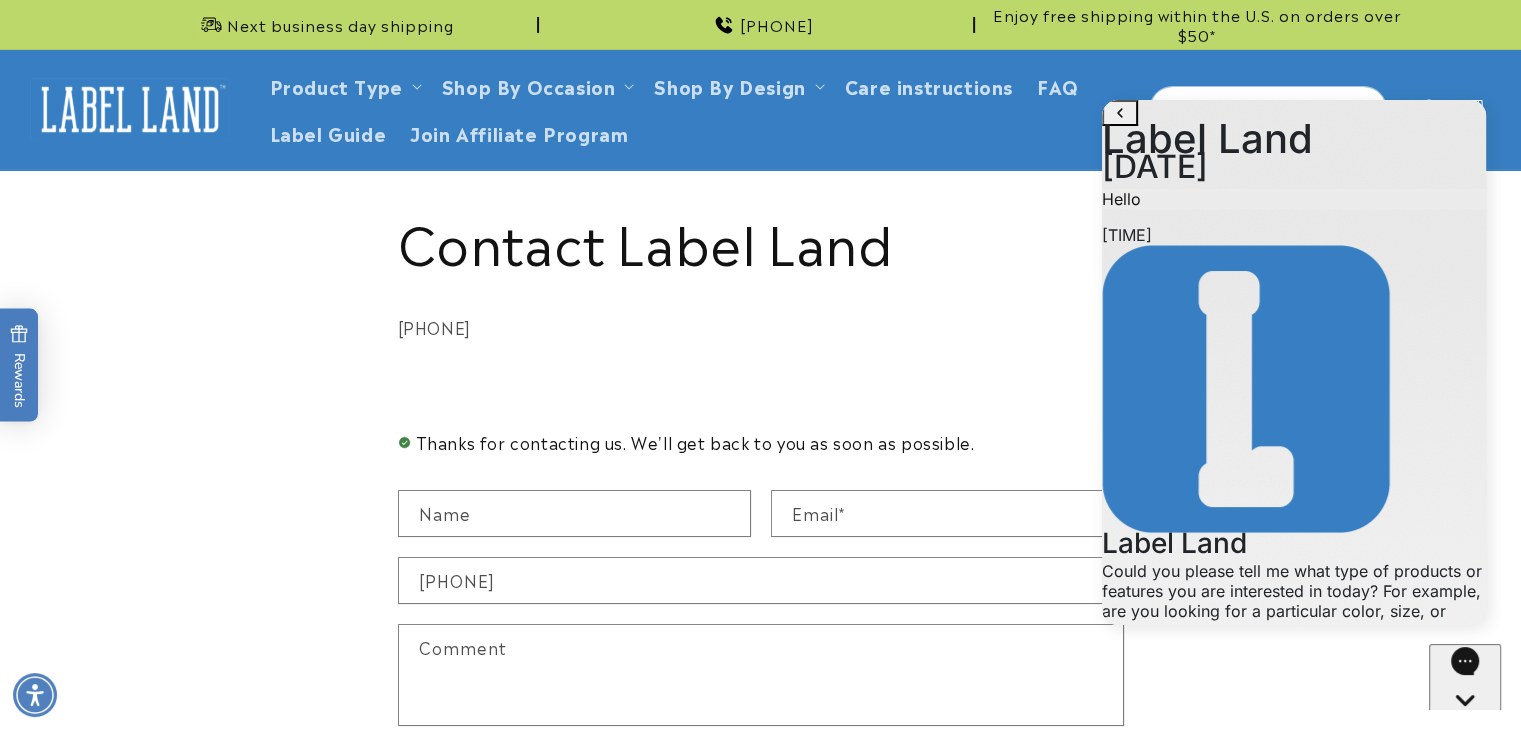 paste on "**********" 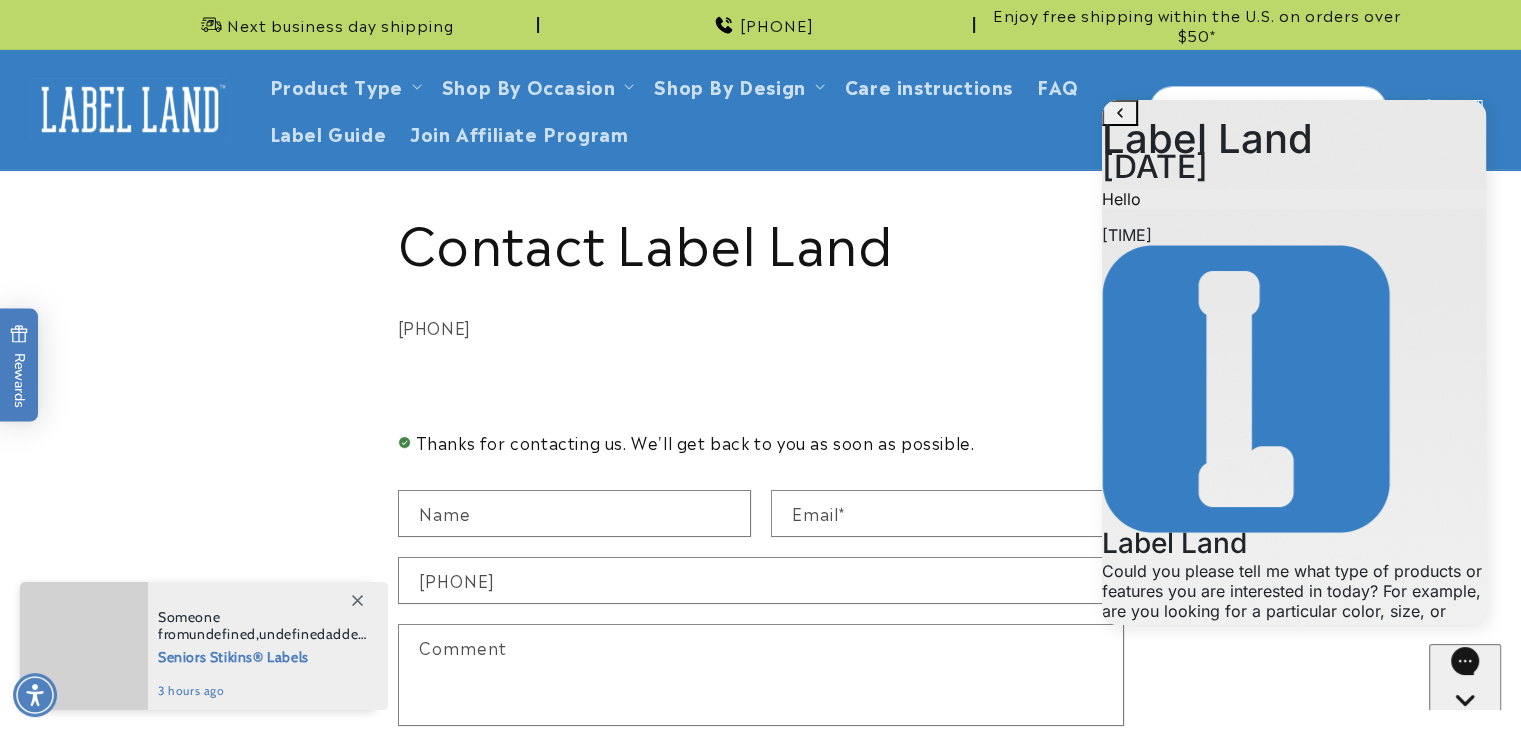 type on "**********" 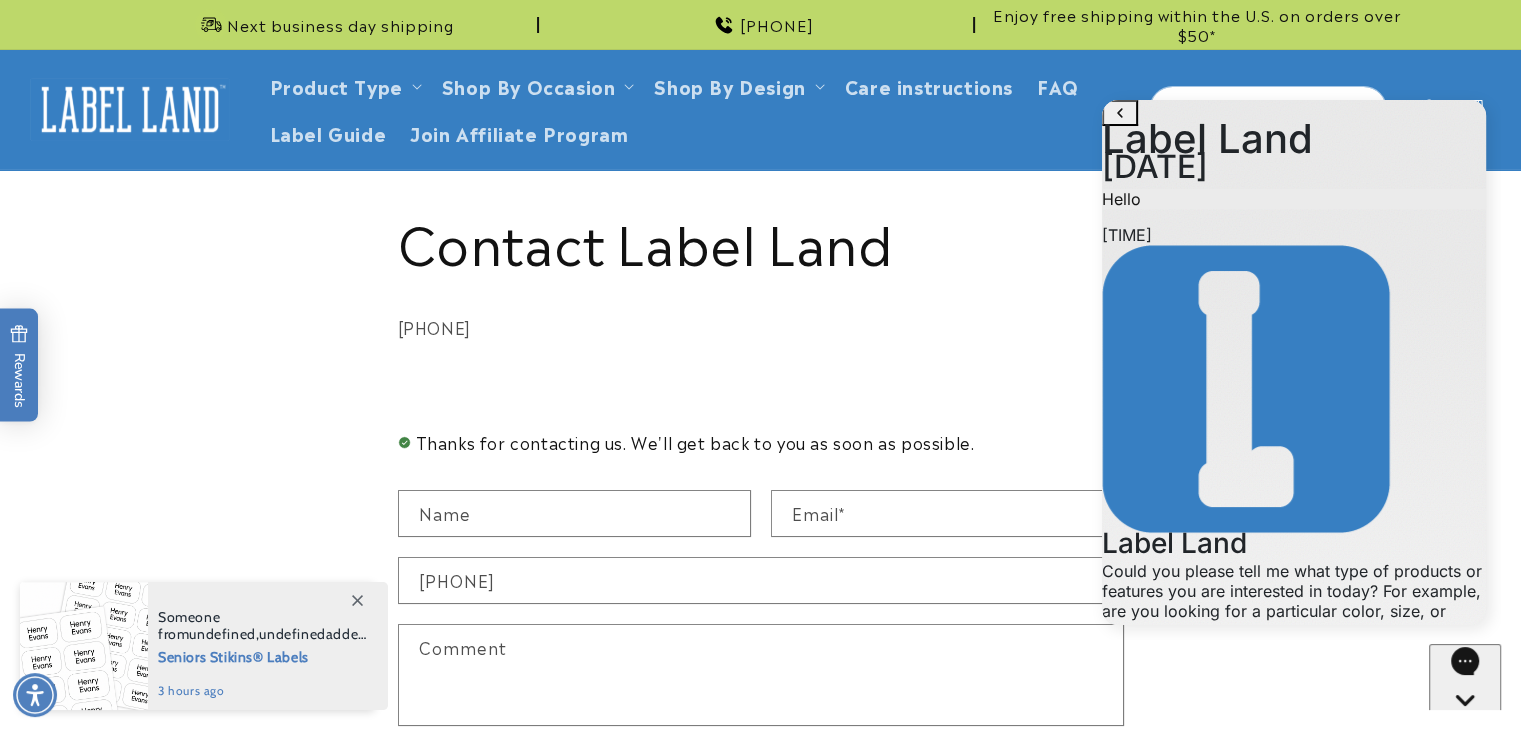 type 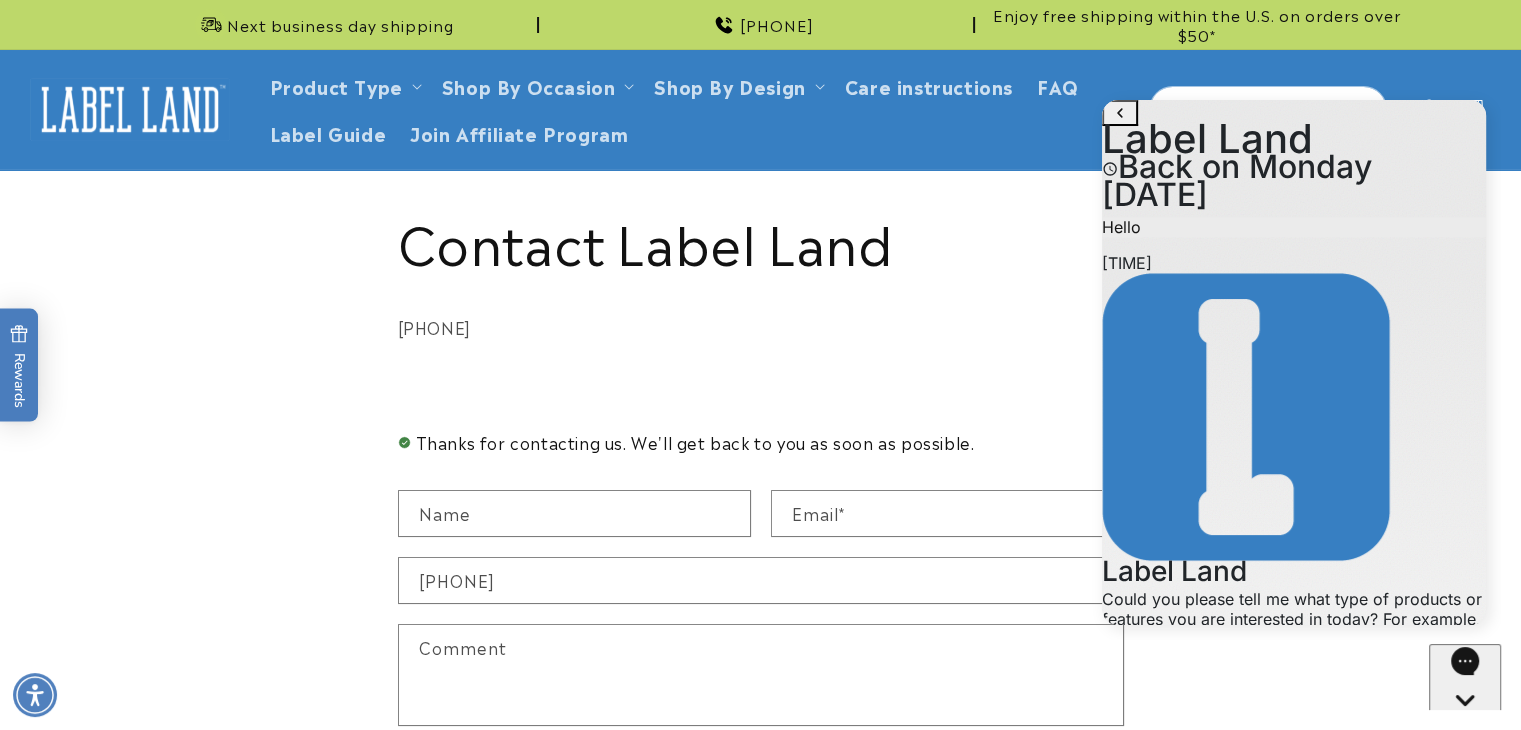 scroll, scrollTop: 428, scrollLeft: 0, axis: vertical 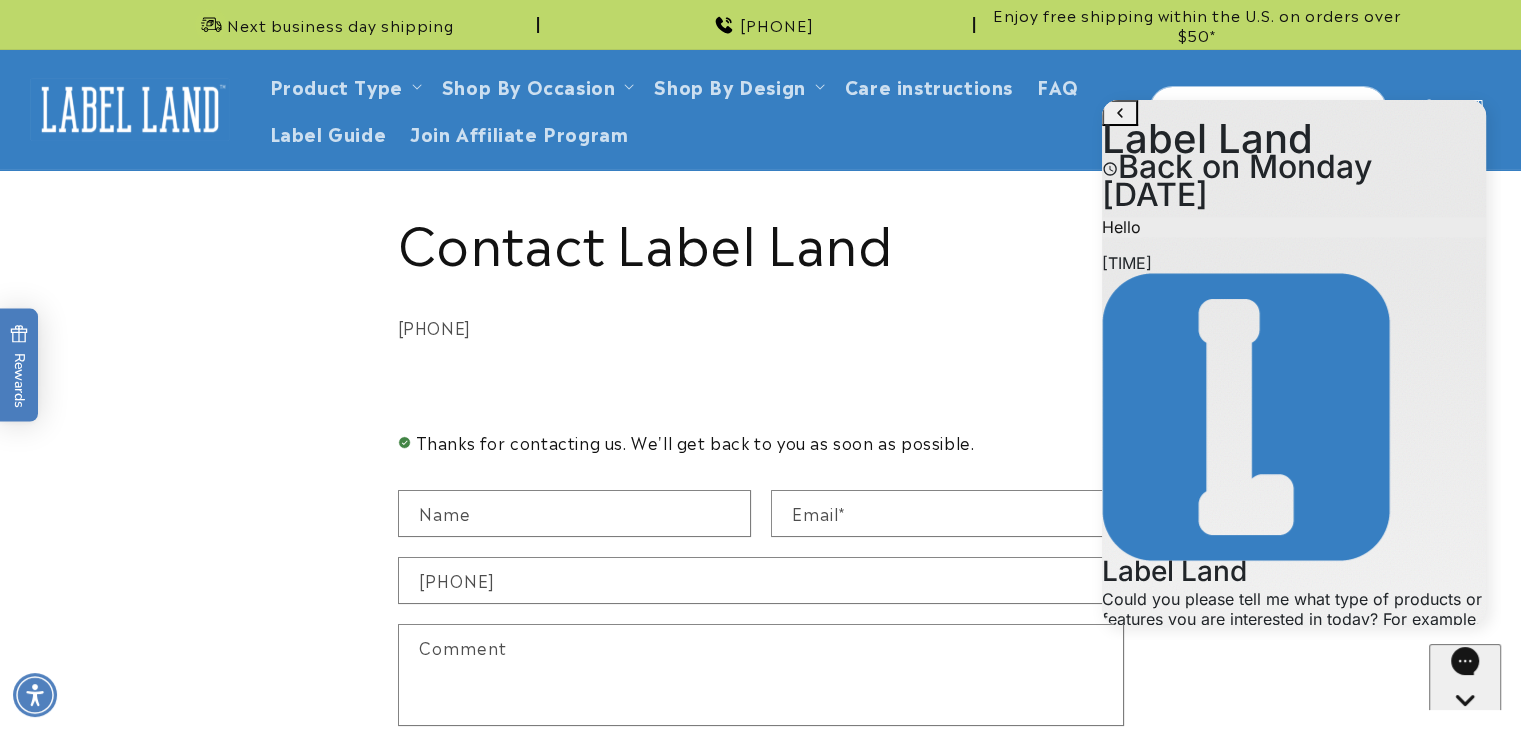 click at bounding box center [1186, 1337] 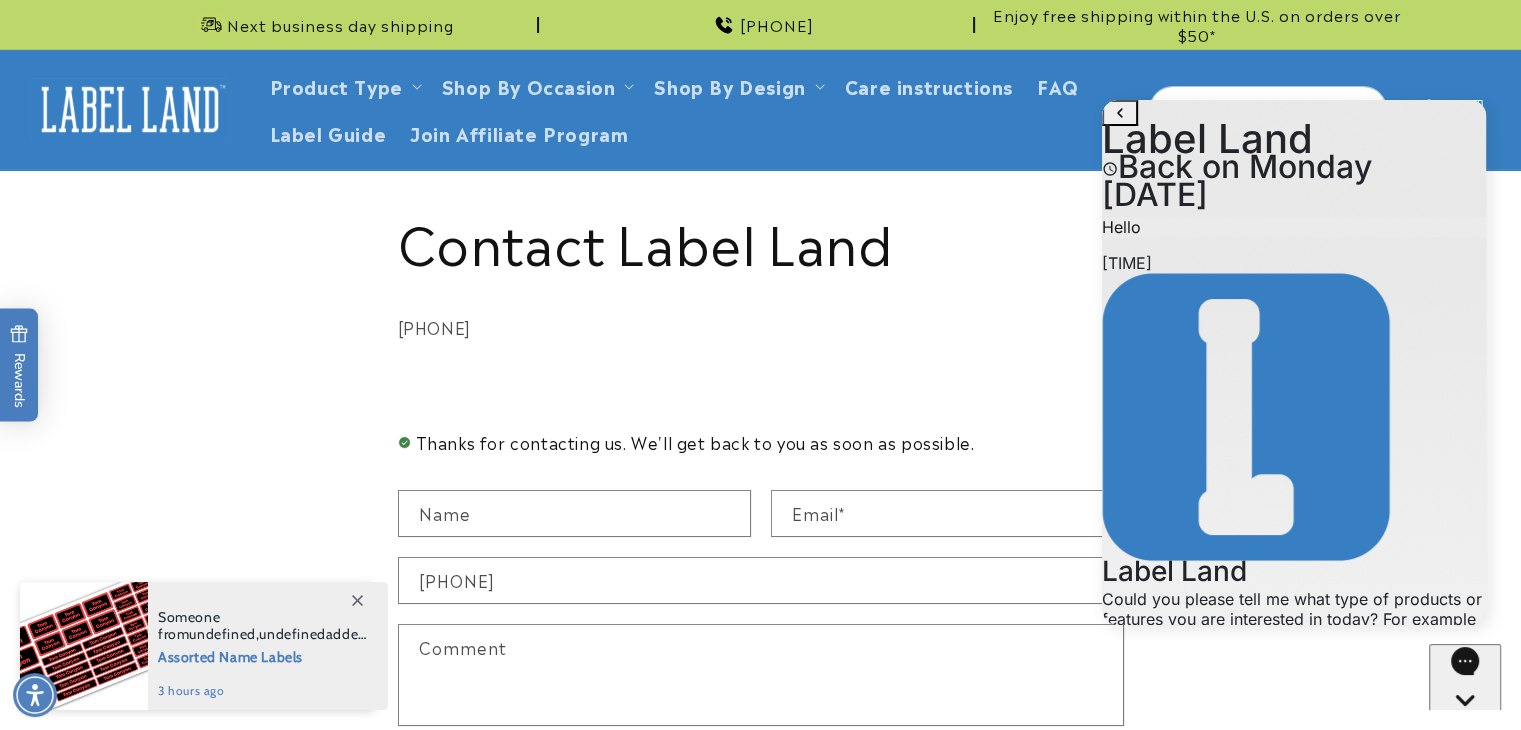 click at bounding box center (1347, 1337) 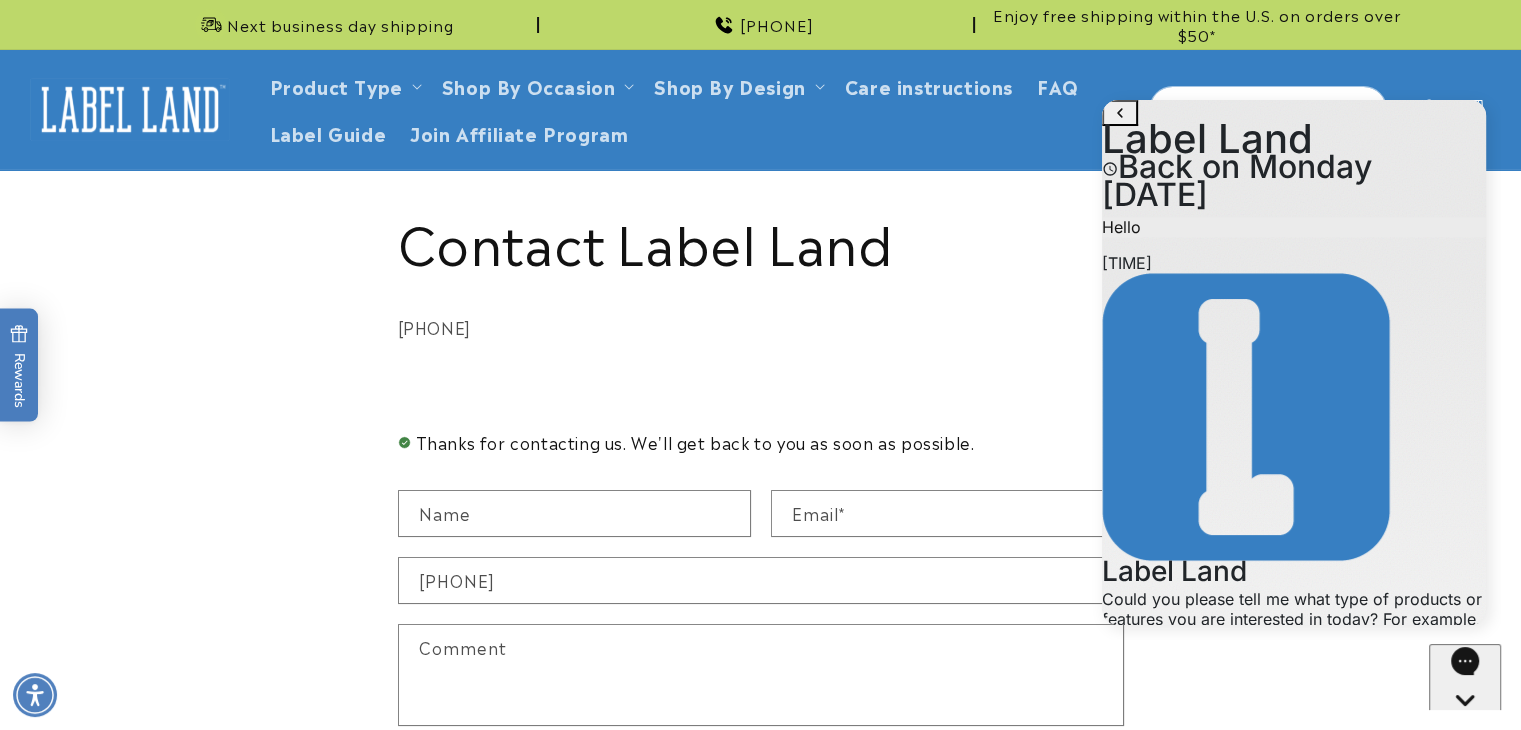 scroll, scrollTop: 484, scrollLeft: 0, axis: vertical 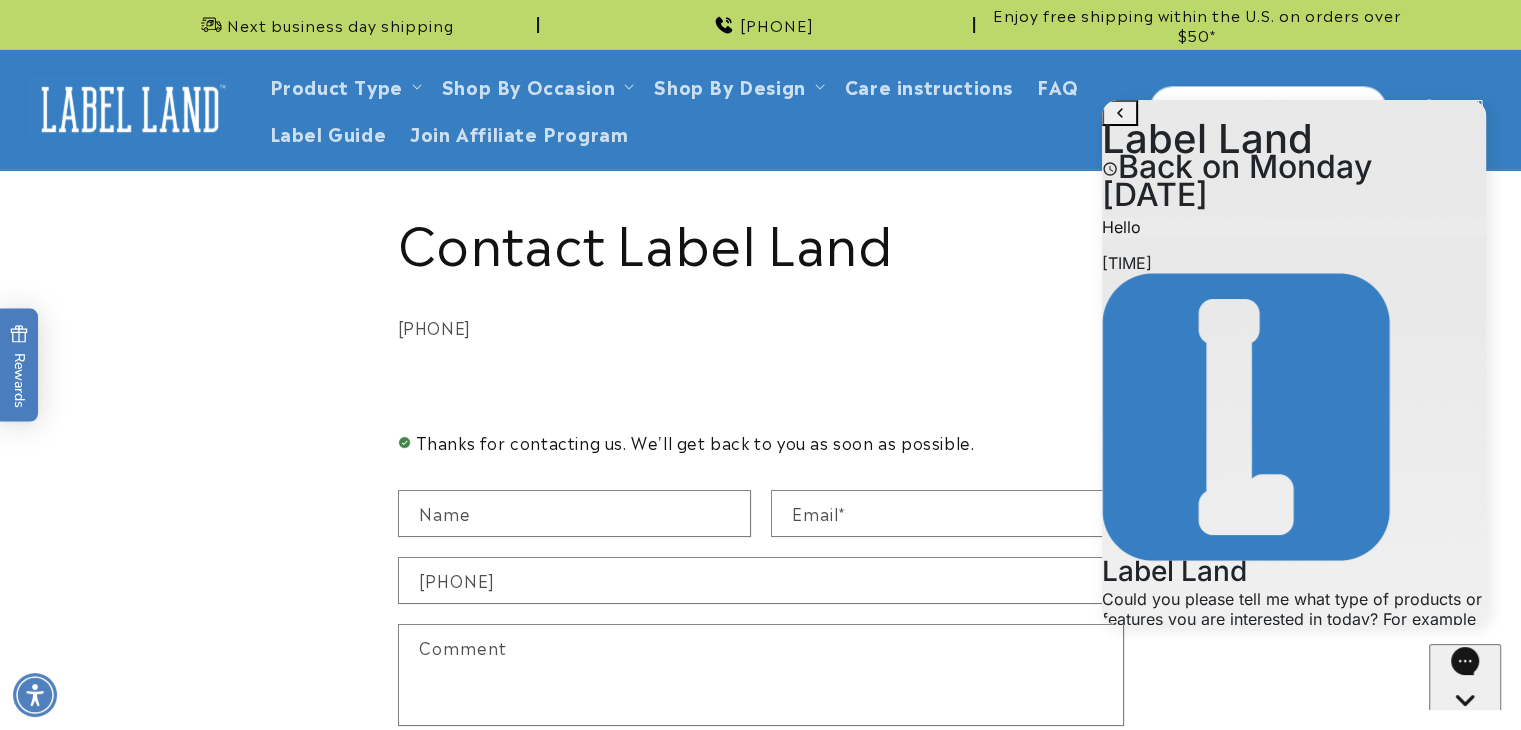 click at bounding box center [1276, 1391] 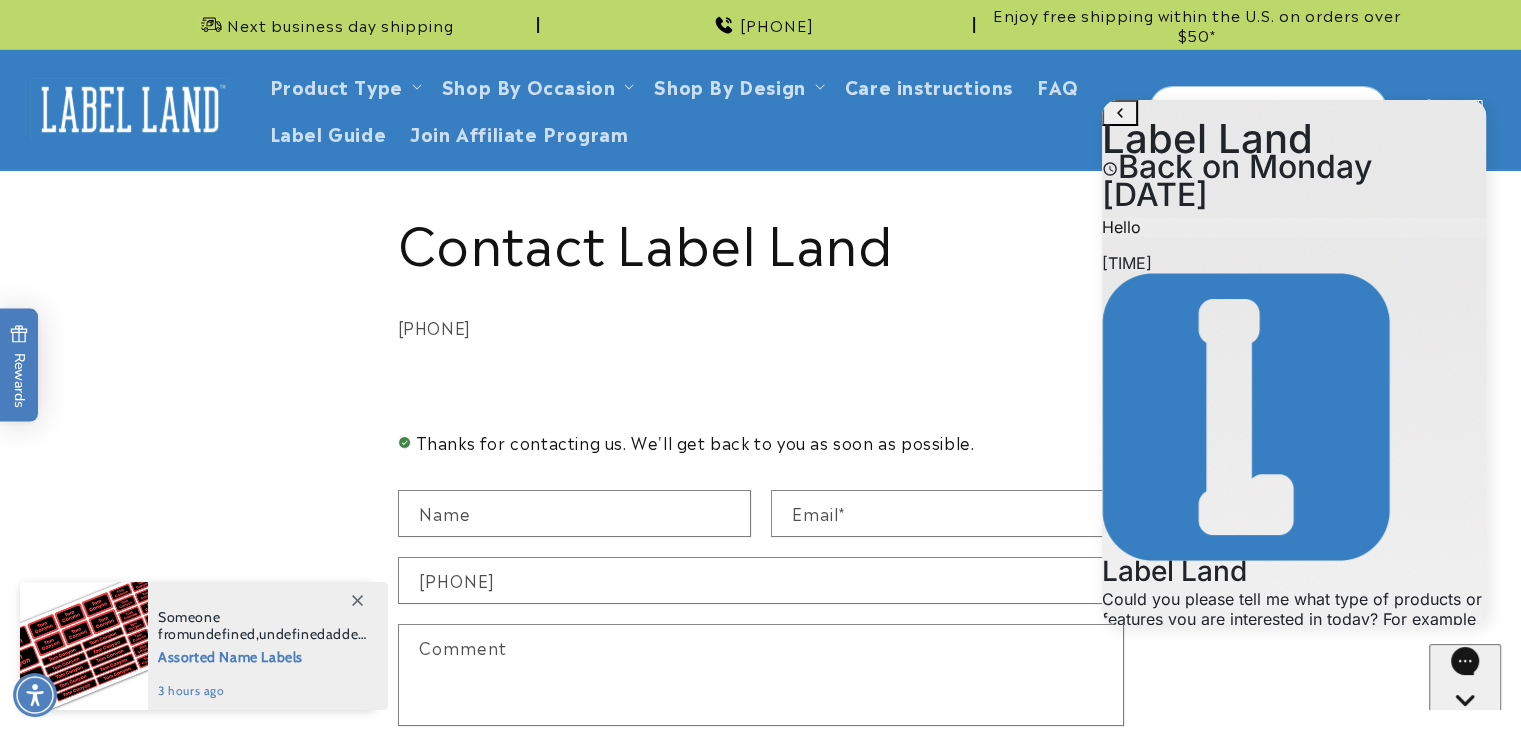 scroll, scrollTop: 504, scrollLeft: 0, axis: vertical 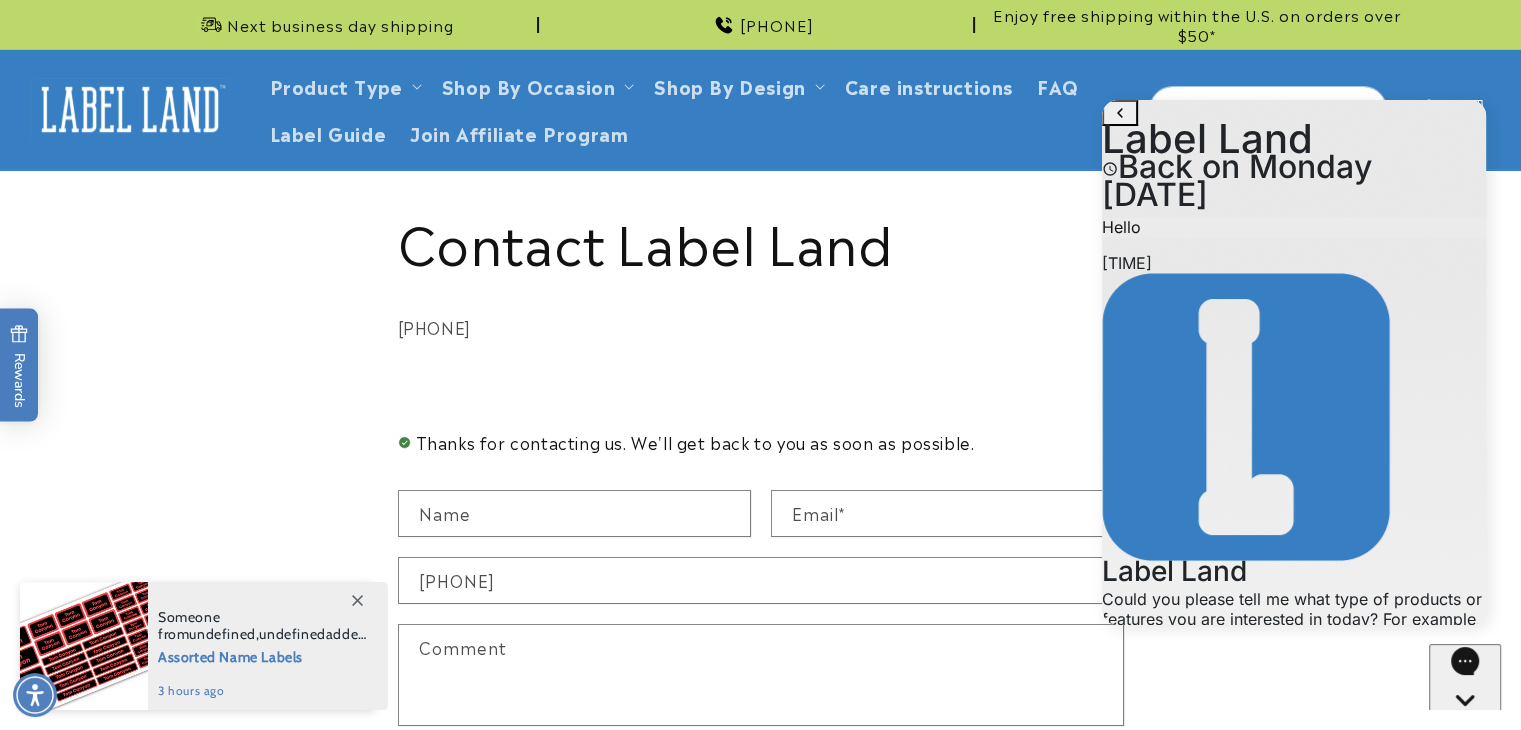 click on "**********" at bounding box center (1260, 1401) 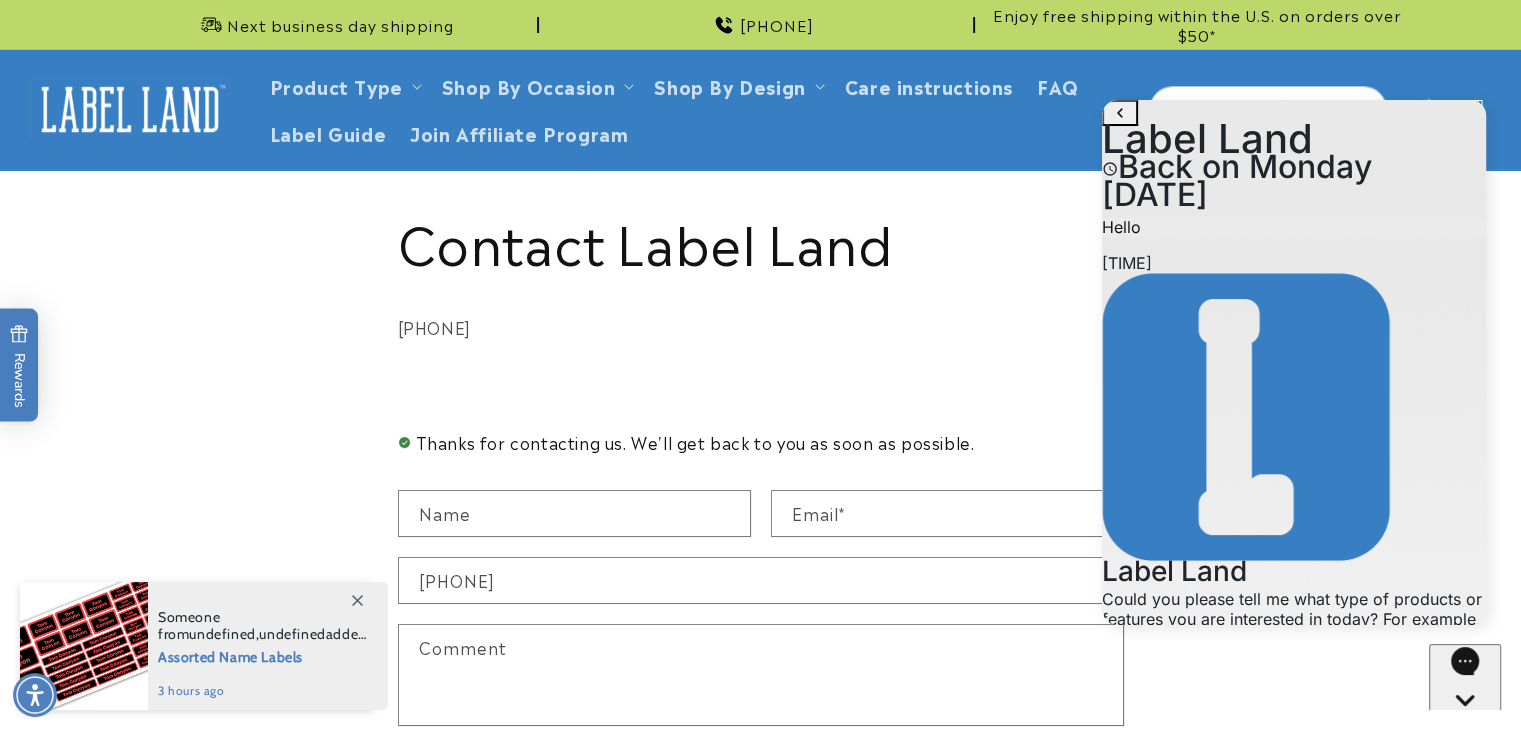 scroll, scrollTop: 507, scrollLeft: 0, axis: vertical 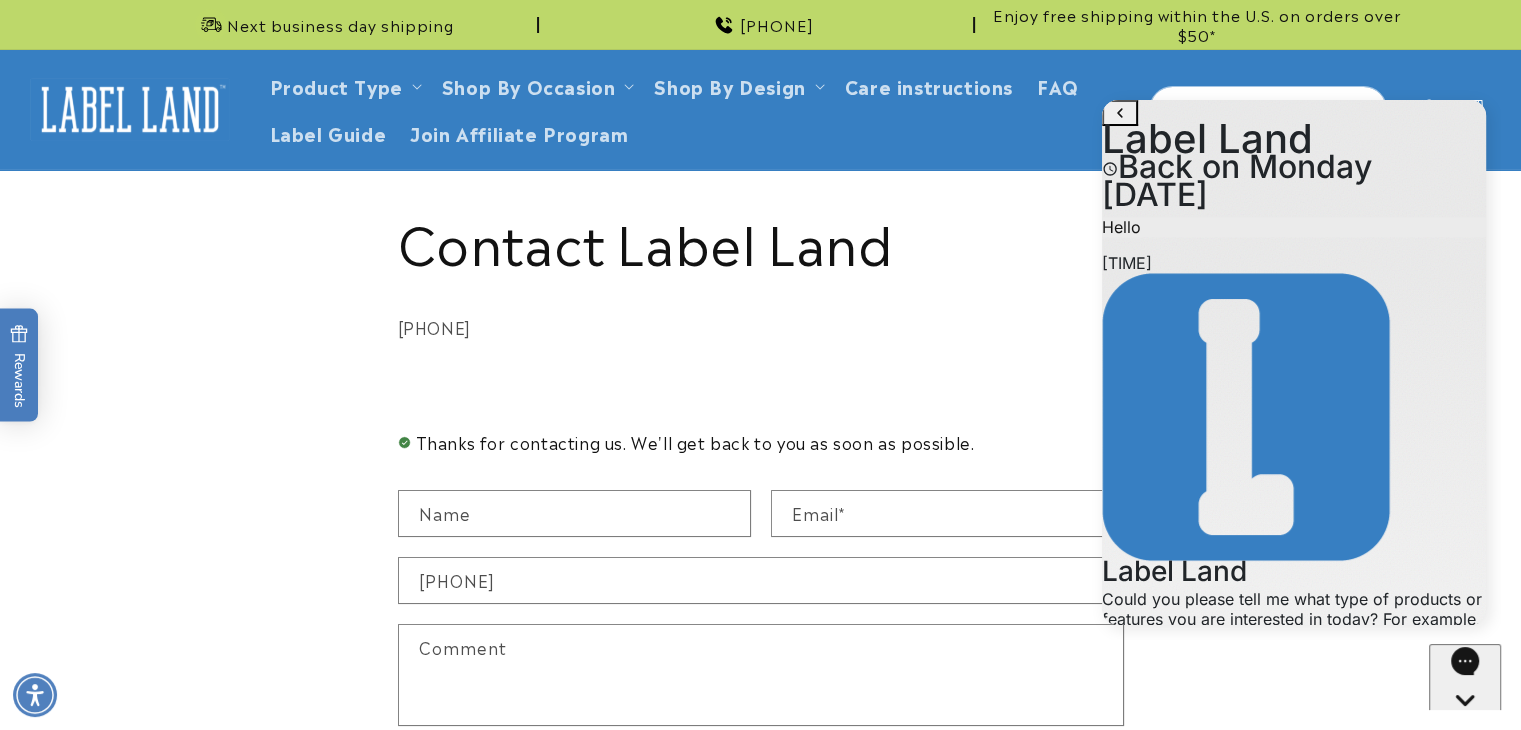 click on "I understand you'd like to speak directly with Charlie Meyer. I'll connect you with the appropriate team who can assist further." at bounding box center [1294, 1159] 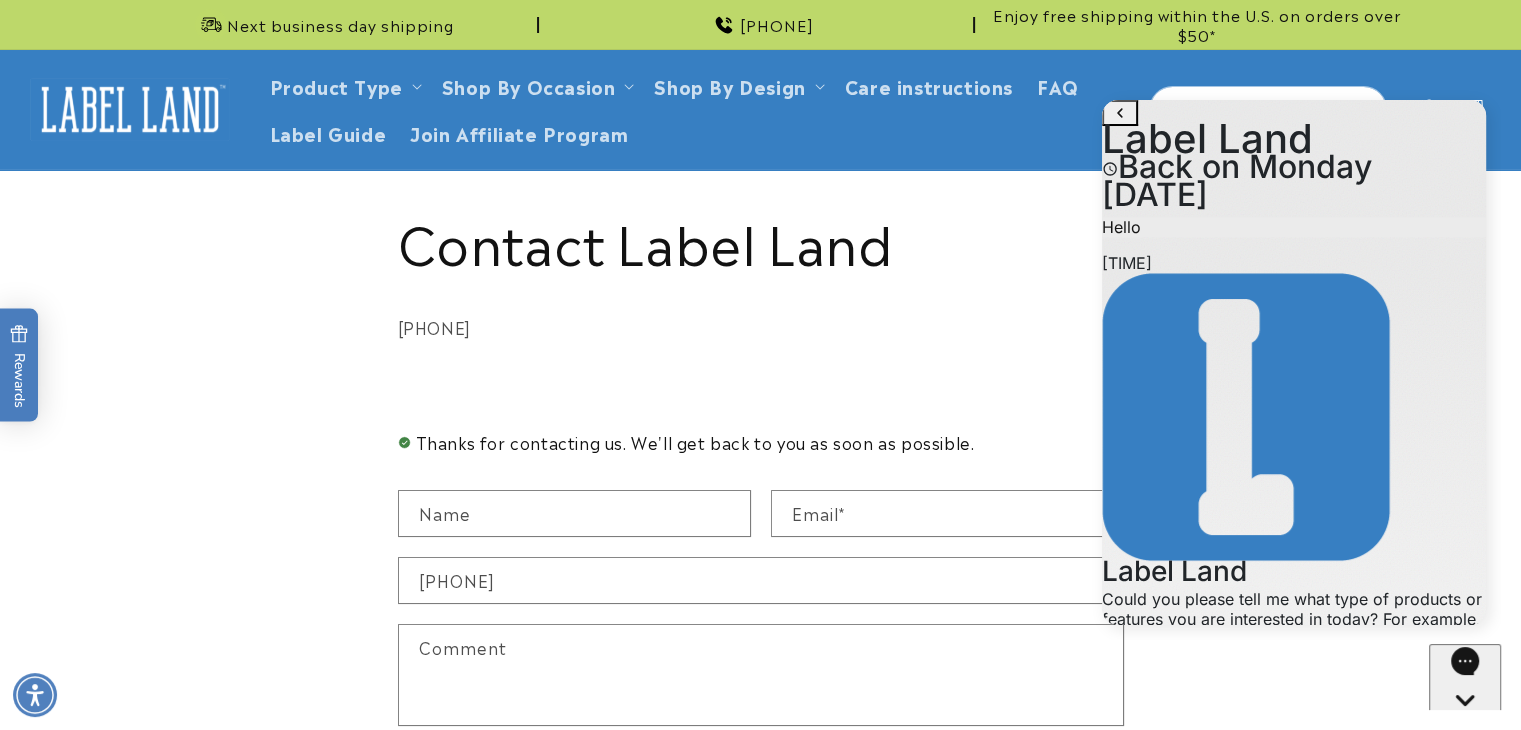 copy on "Charlie Meyer" 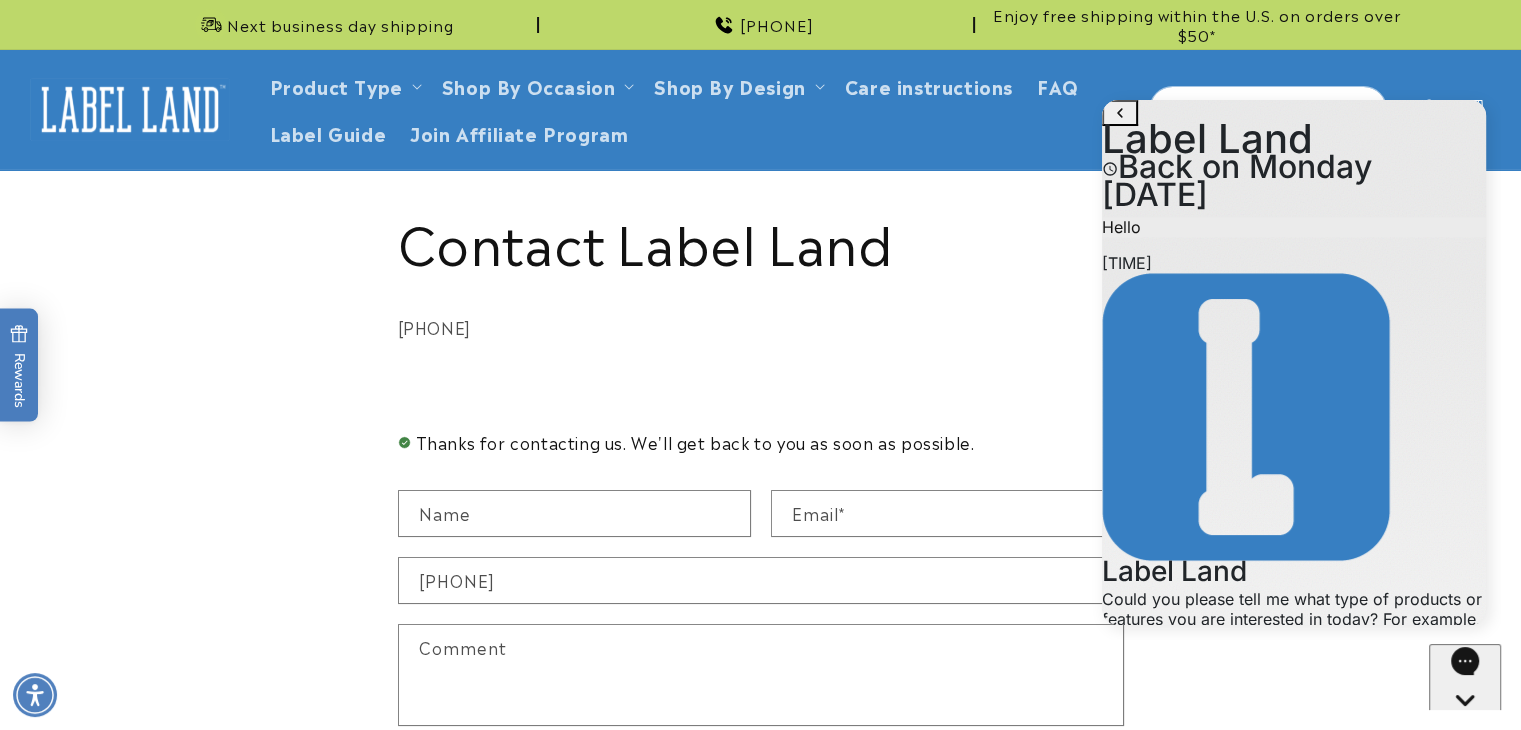 click on "**********" at bounding box center [1260, 1411] 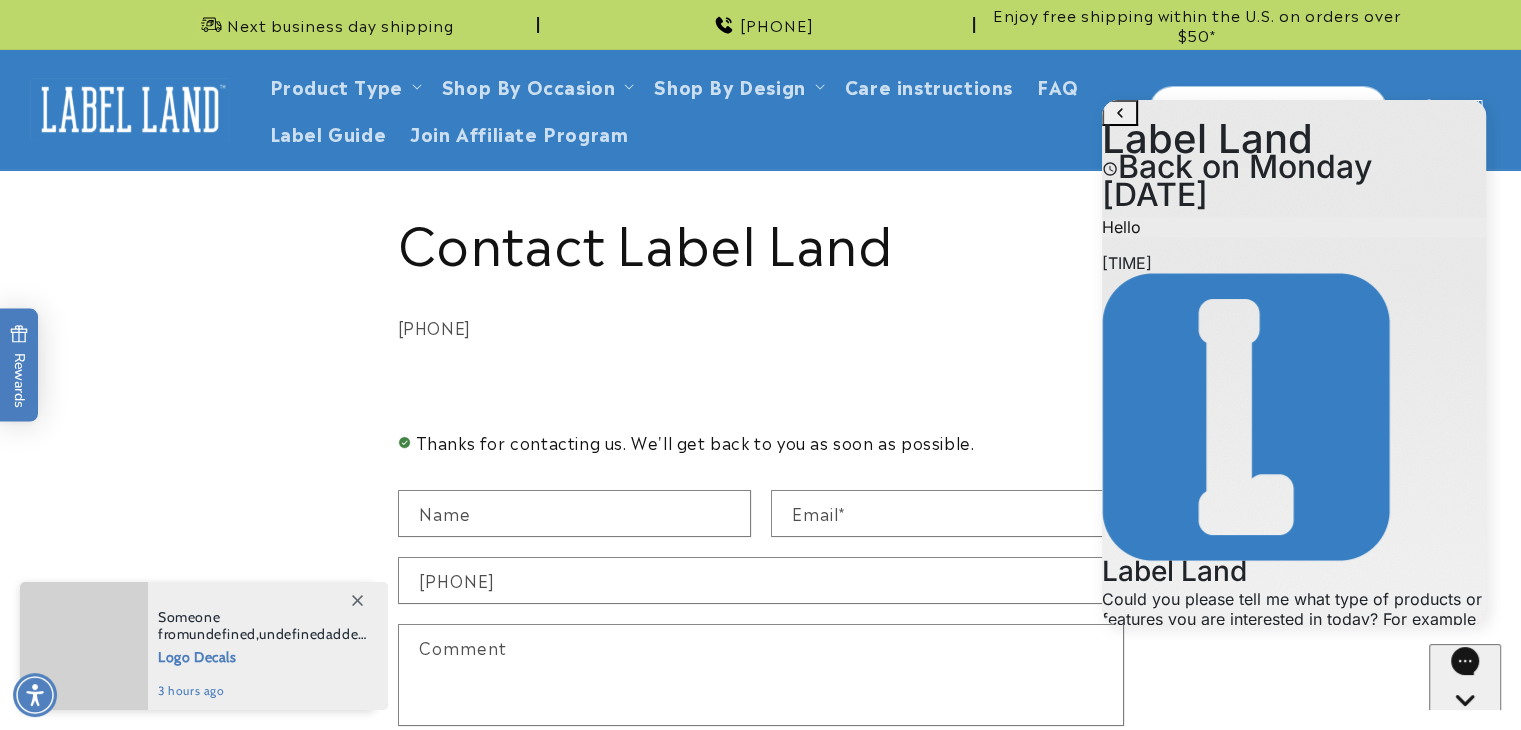 type on "**********" 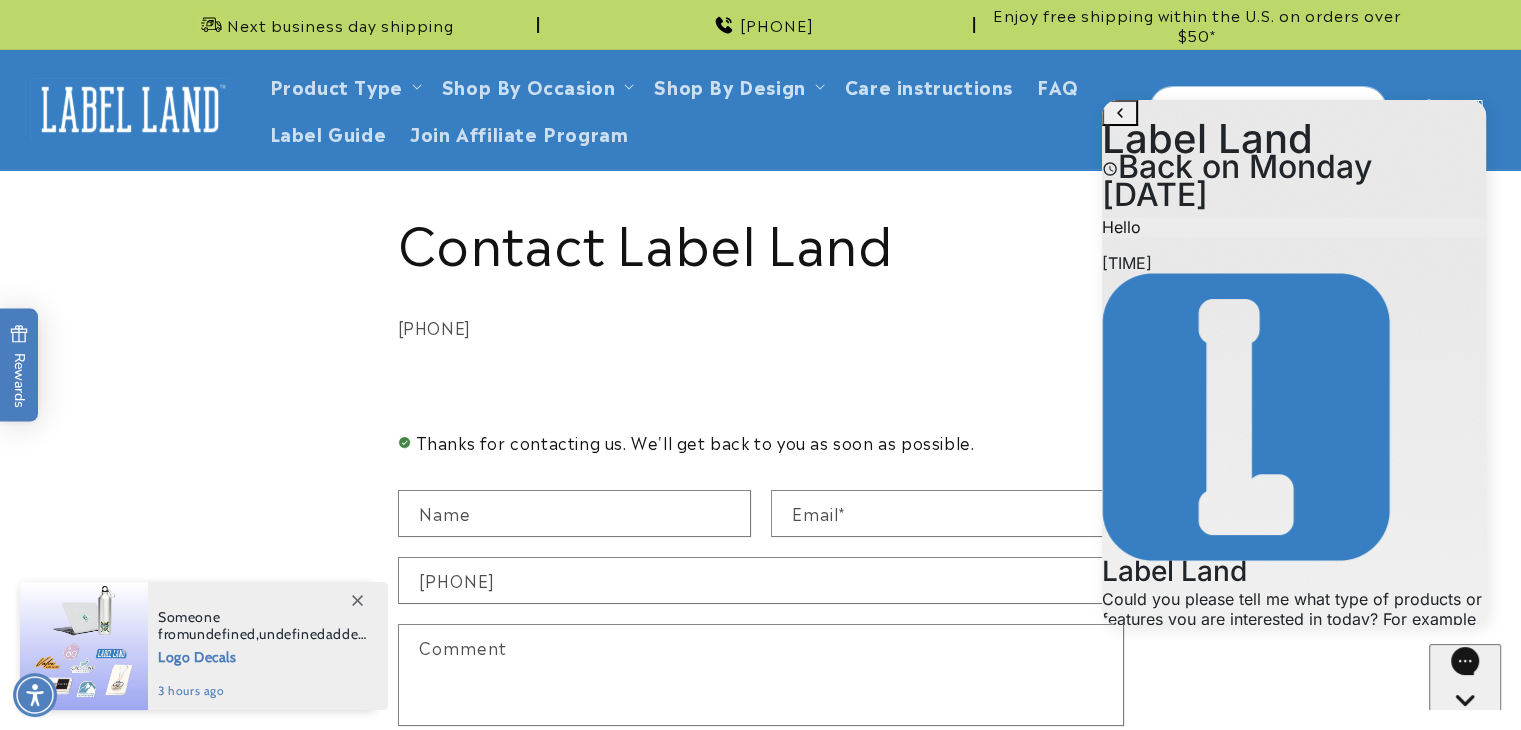 scroll, scrollTop: 628, scrollLeft: 0, axis: vertical 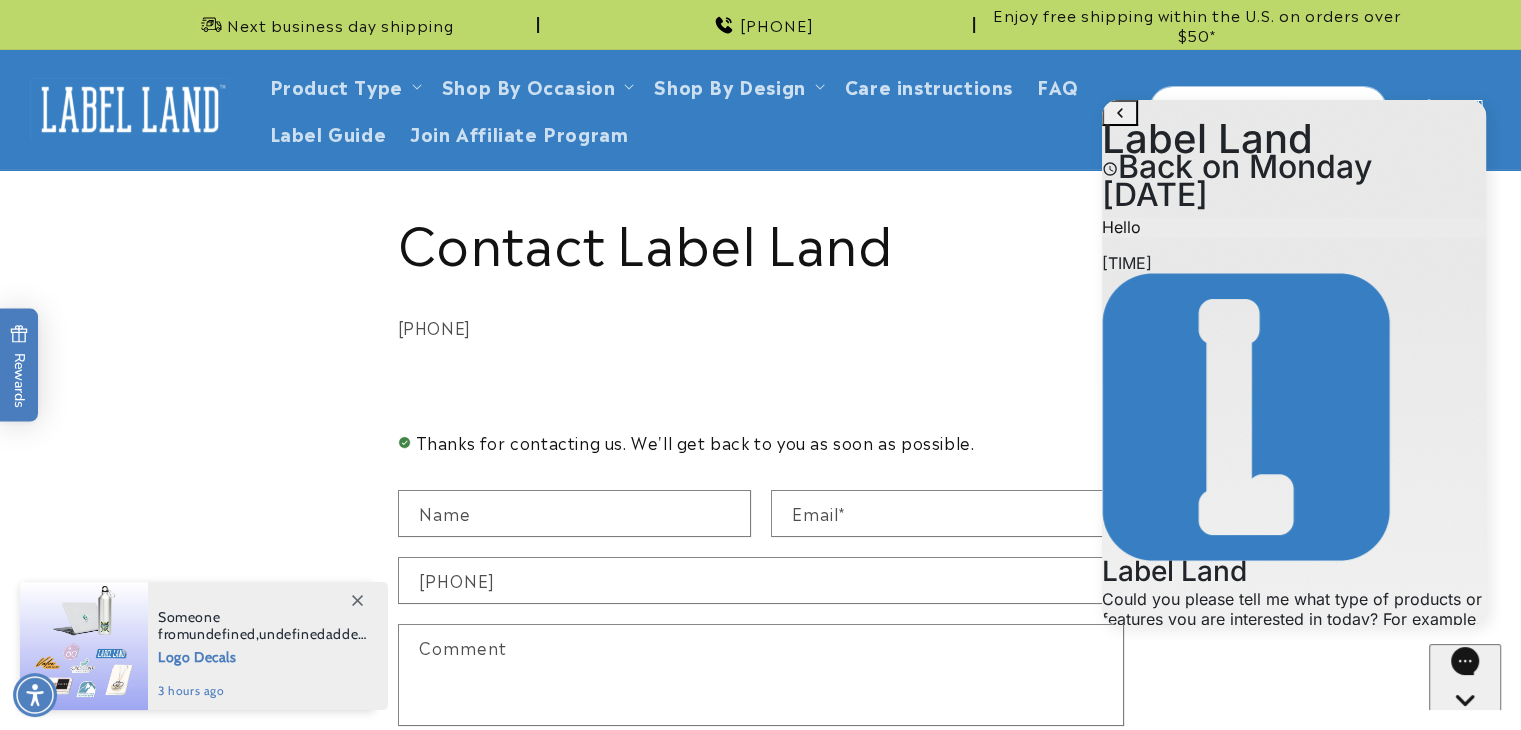 type on "*" 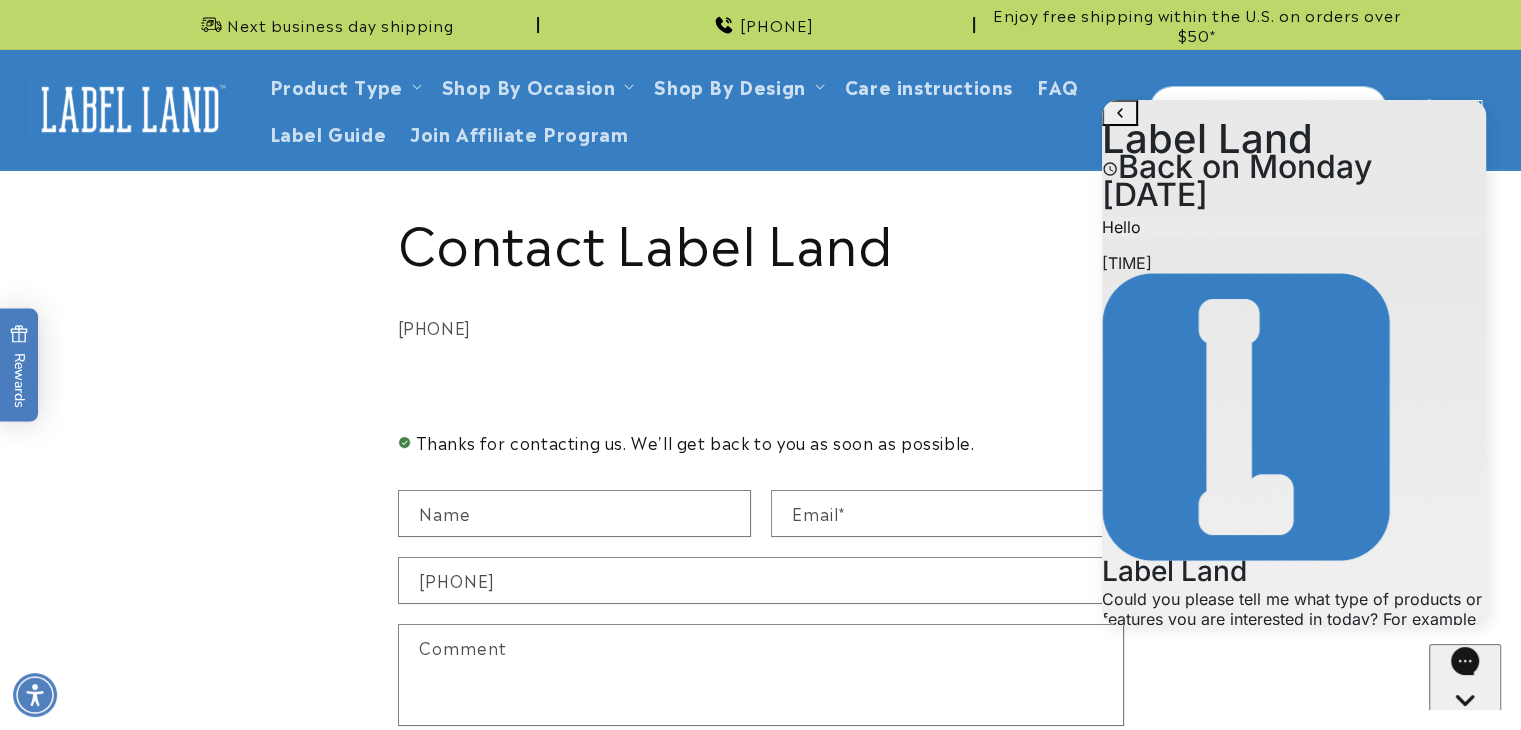 type on "**********" 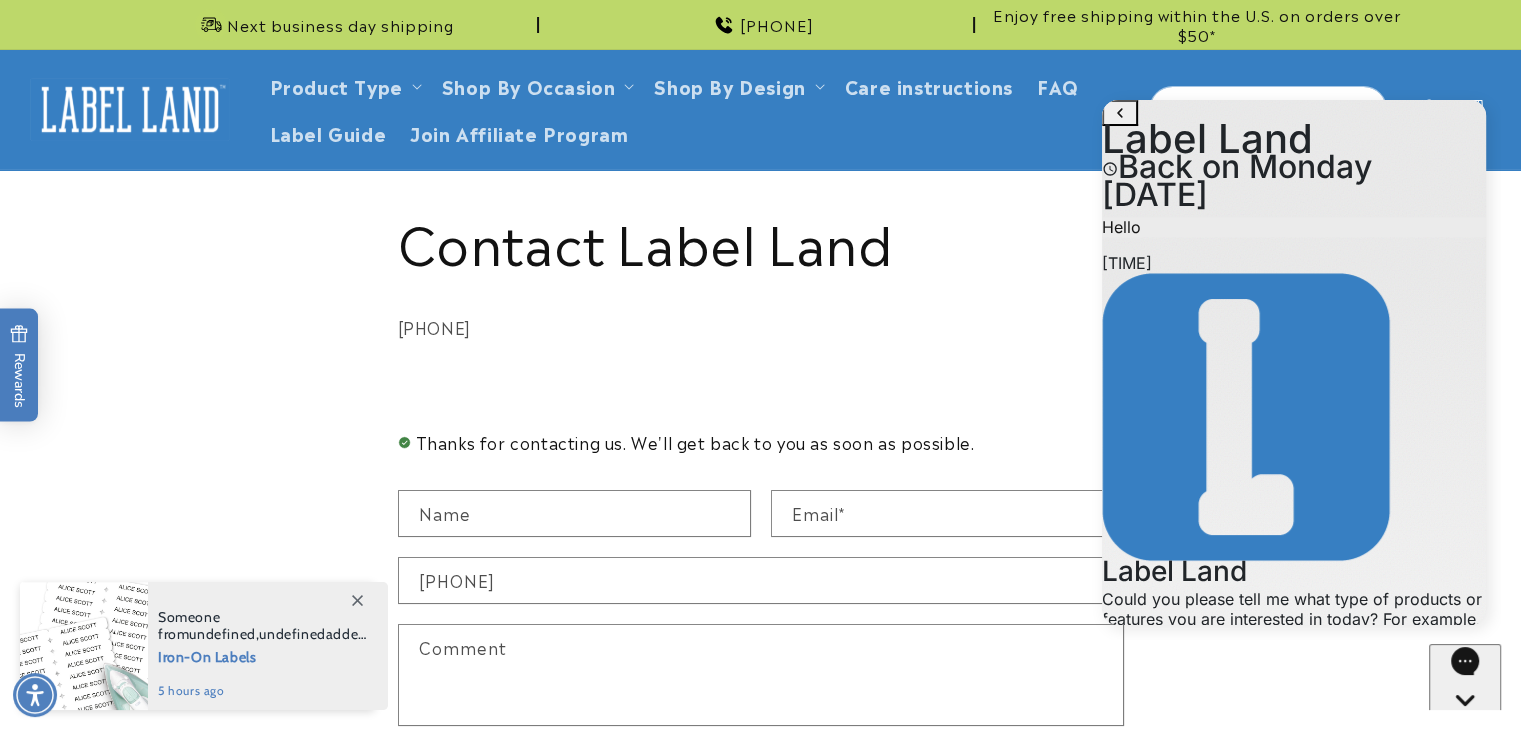 paste on "**********" 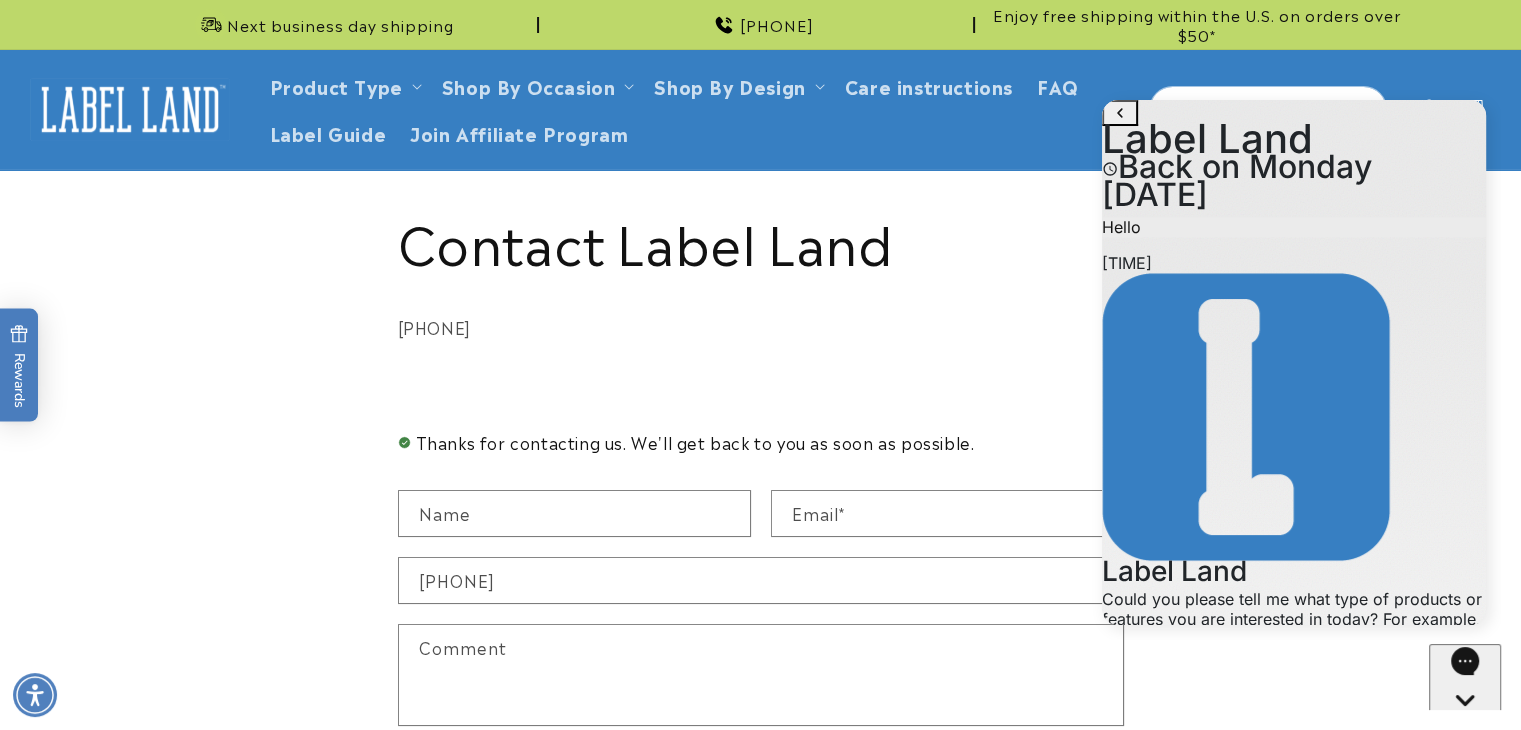 type on "**********" 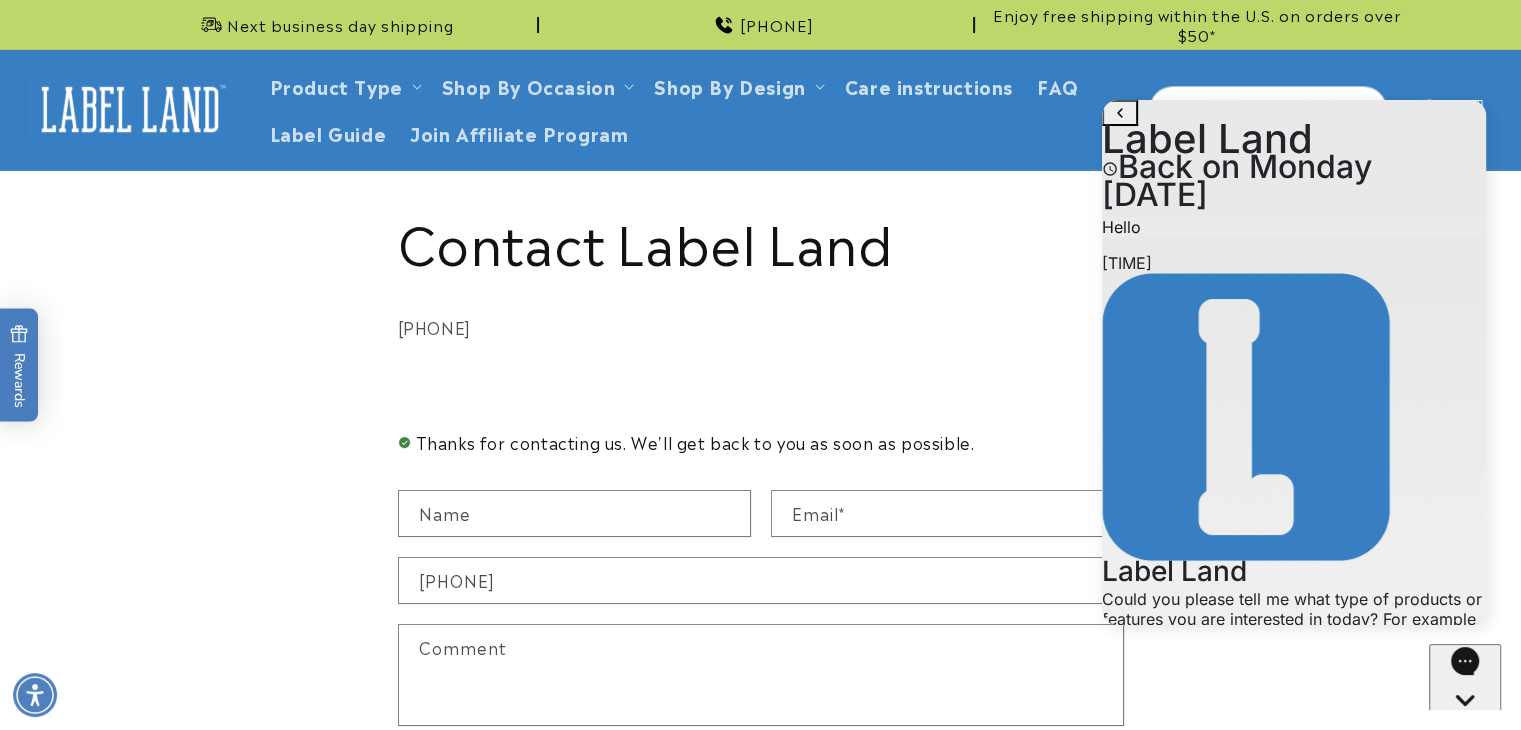 type 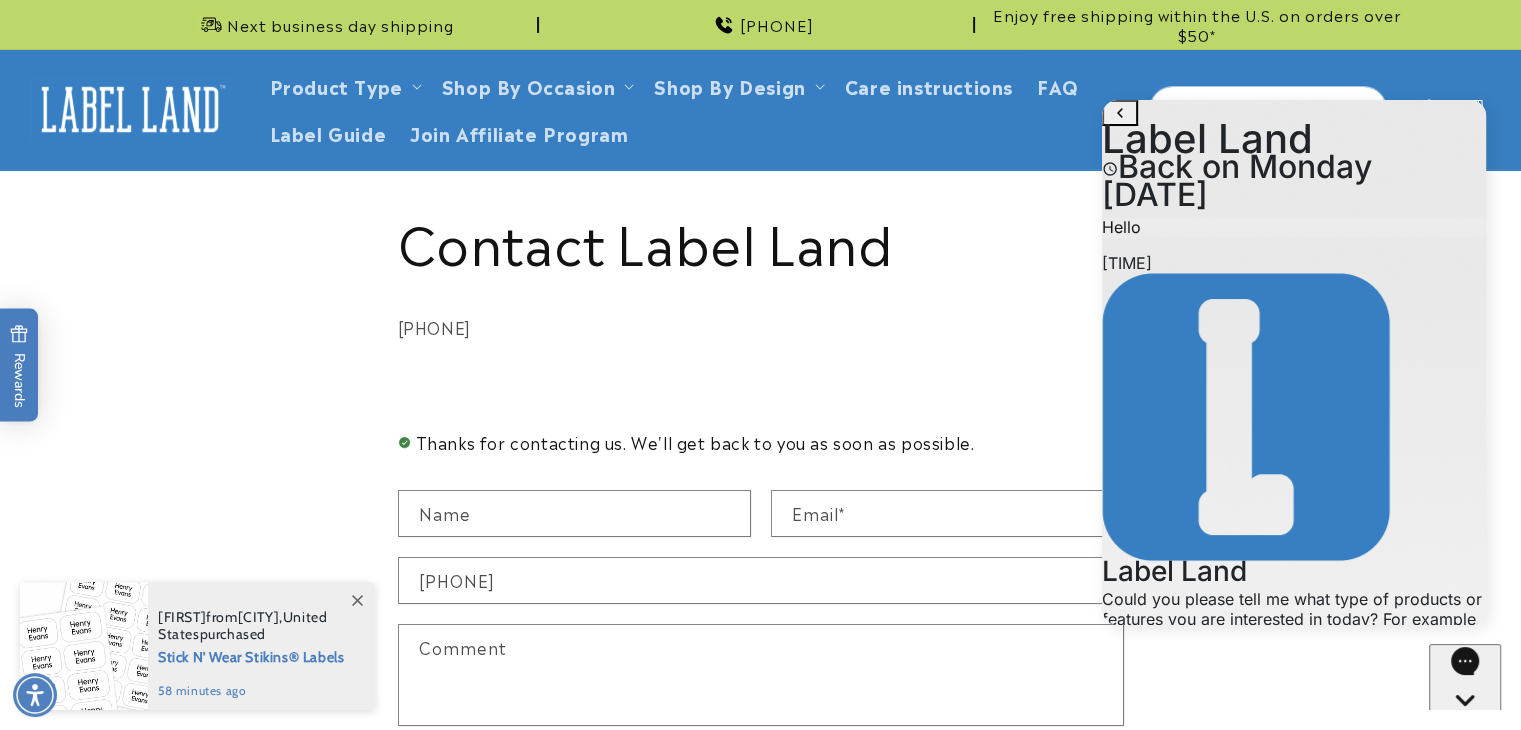 scroll, scrollTop: 684, scrollLeft: 0, axis: vertical 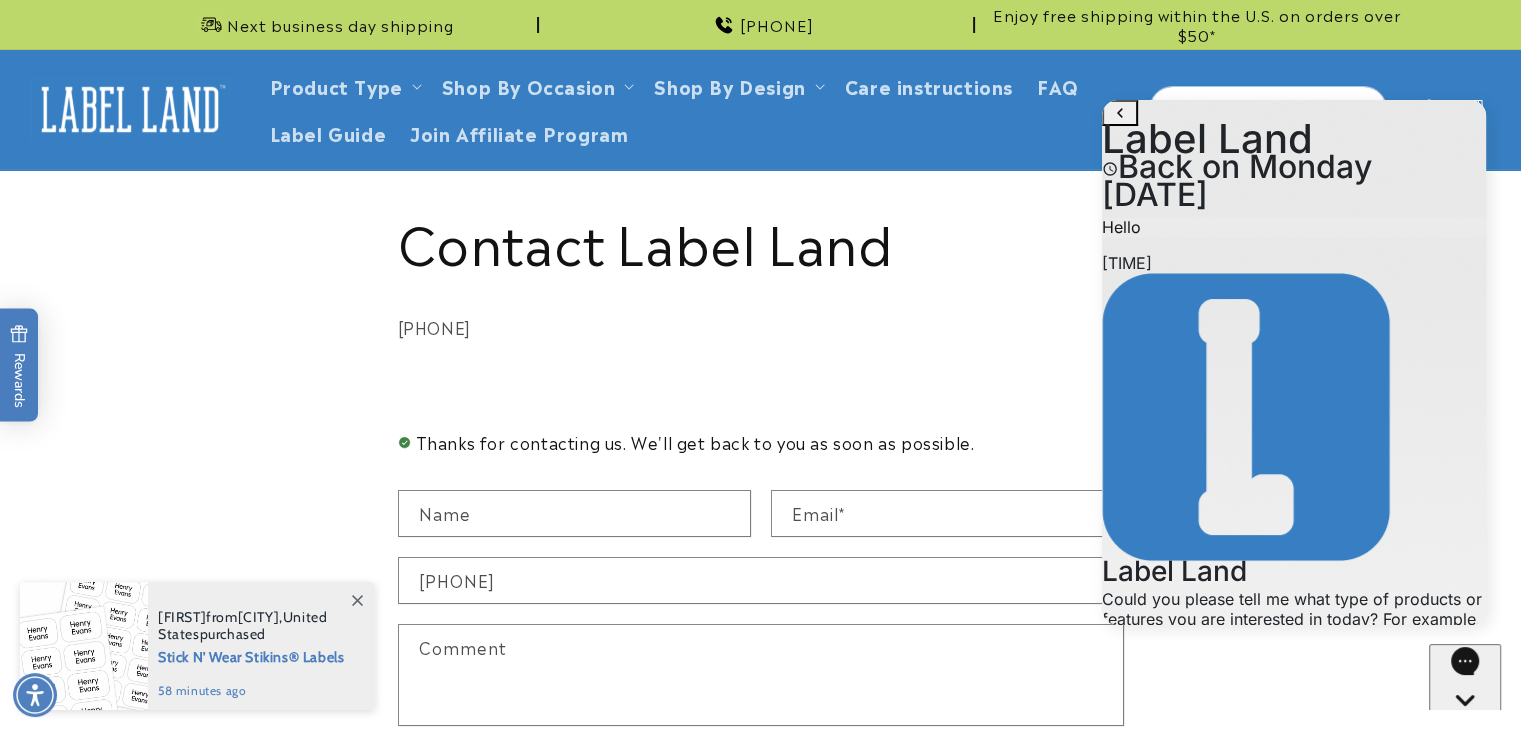 click on "Microsoft Team has fixed our account and now we can advertise our ads again as per their last message" at bounding box center [1294, 1499] 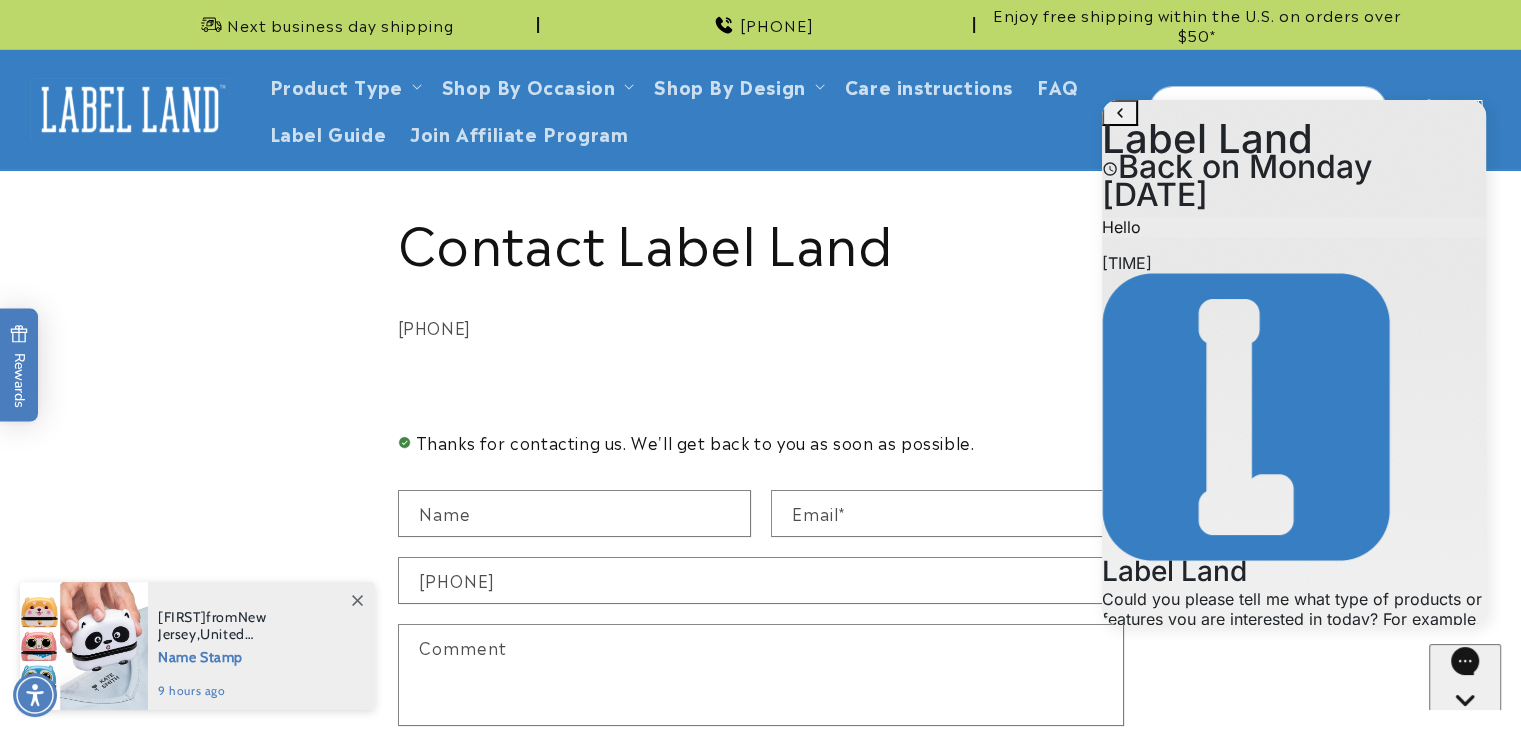 click at bounding box center [1260, 1671] 